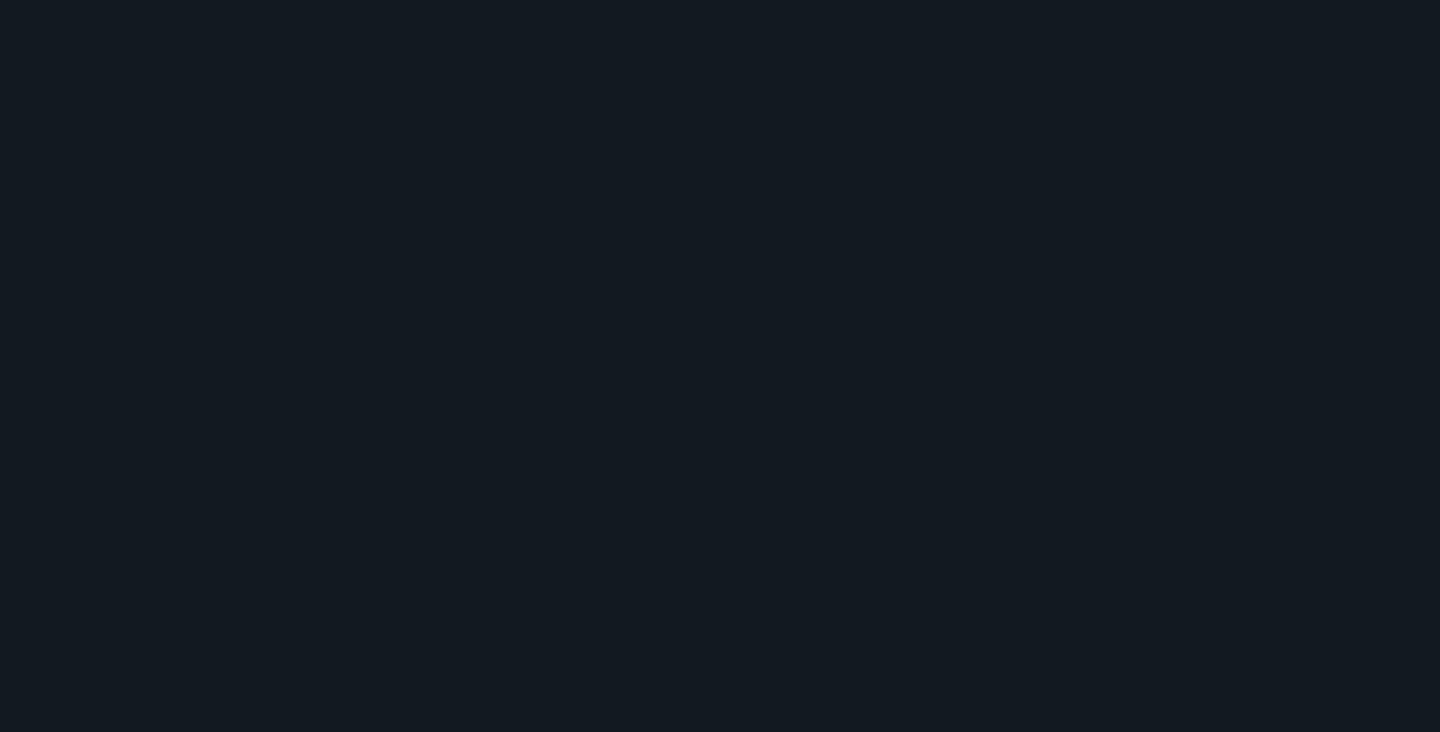 scroll, scrollTop: 0, scrollLeft: 0, axis: both 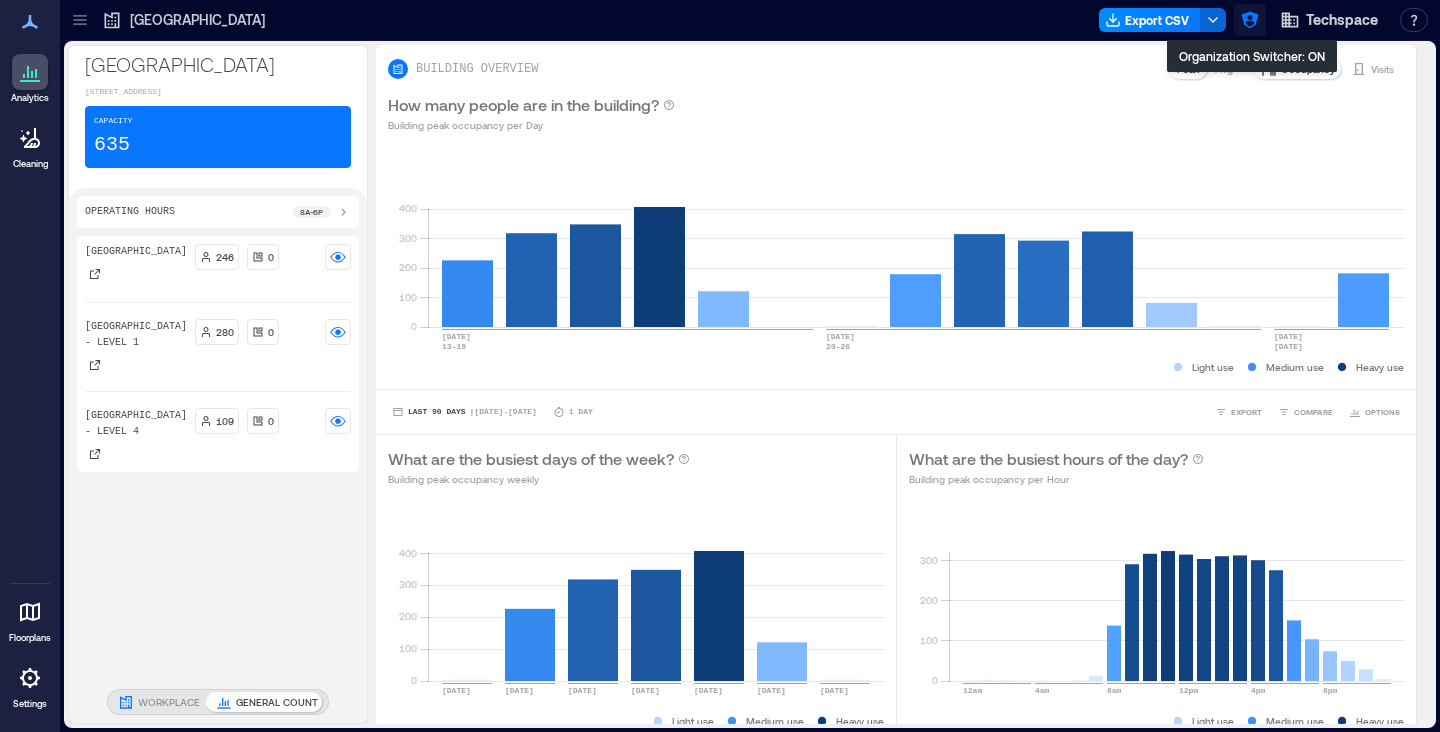 click 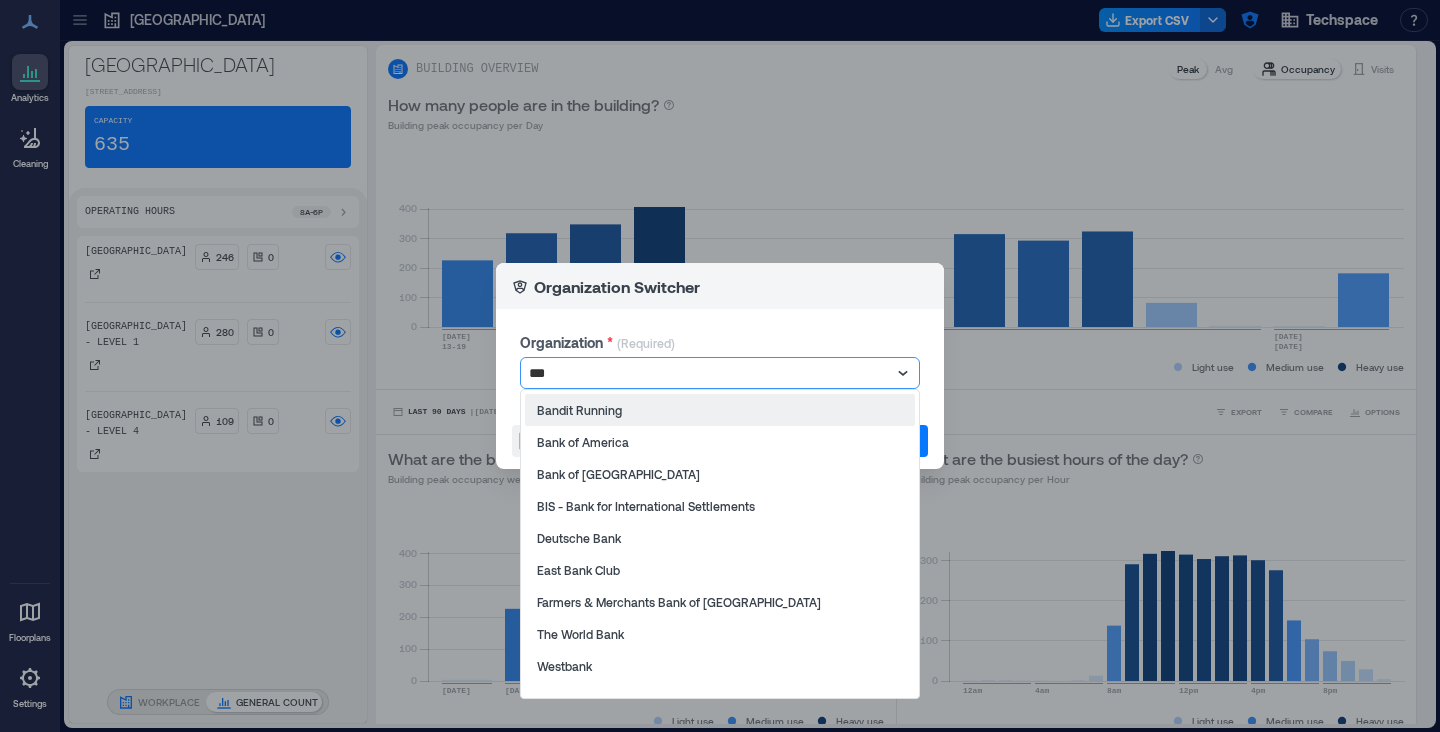 type on "****" 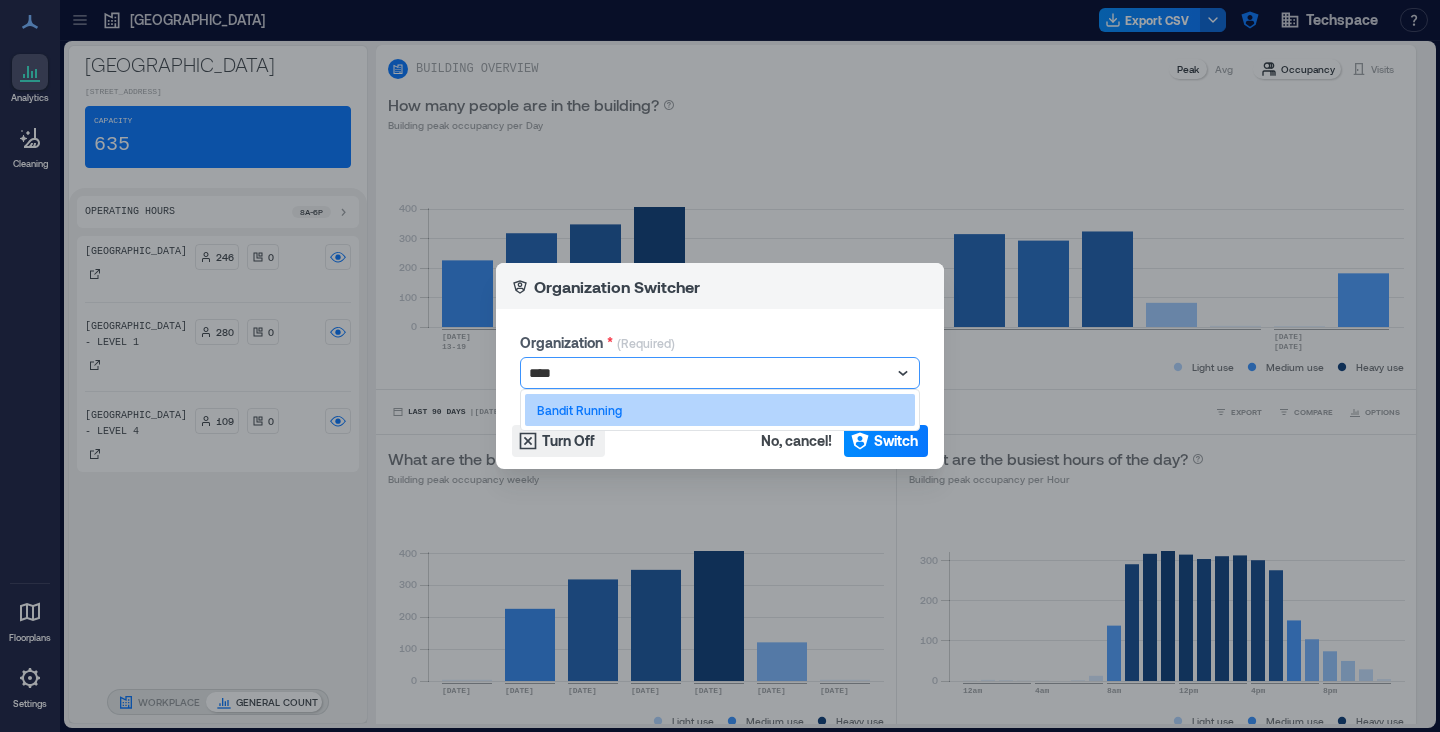 click on "Bandit Running" at bounding box center (720, 410) 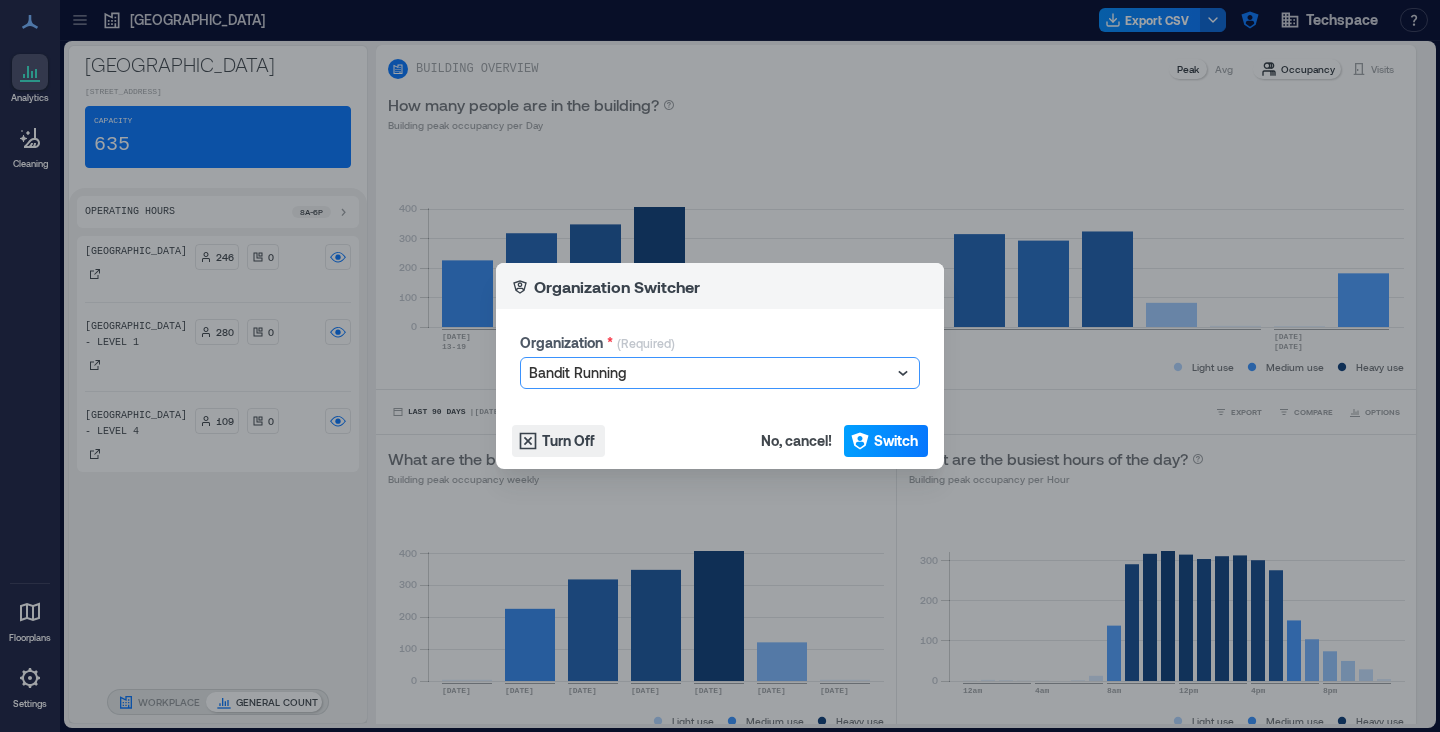 click on "Switch" at bounding box center [896, 441] 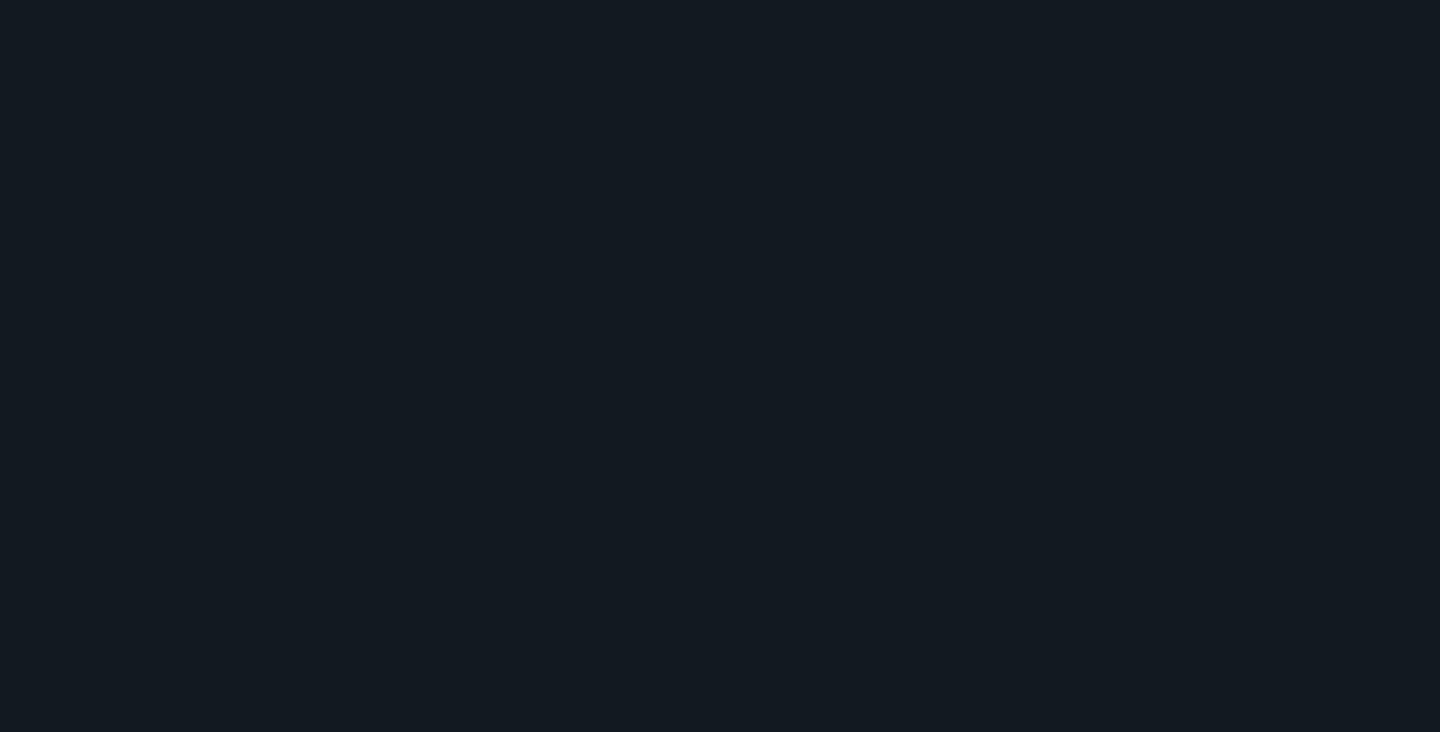 scroll, scrollTop: 0, scrollLeft: 0, axis: both 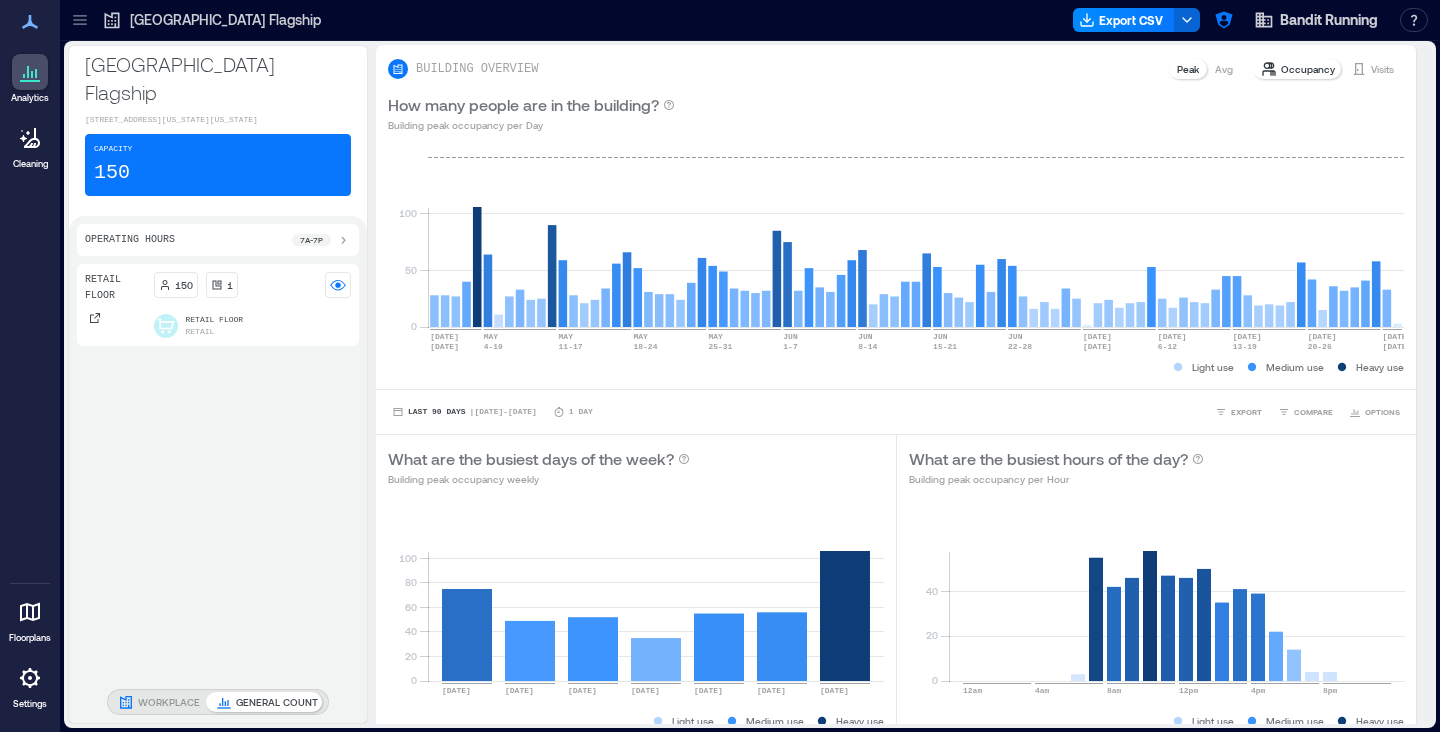 click at bounding box center [80, 20] 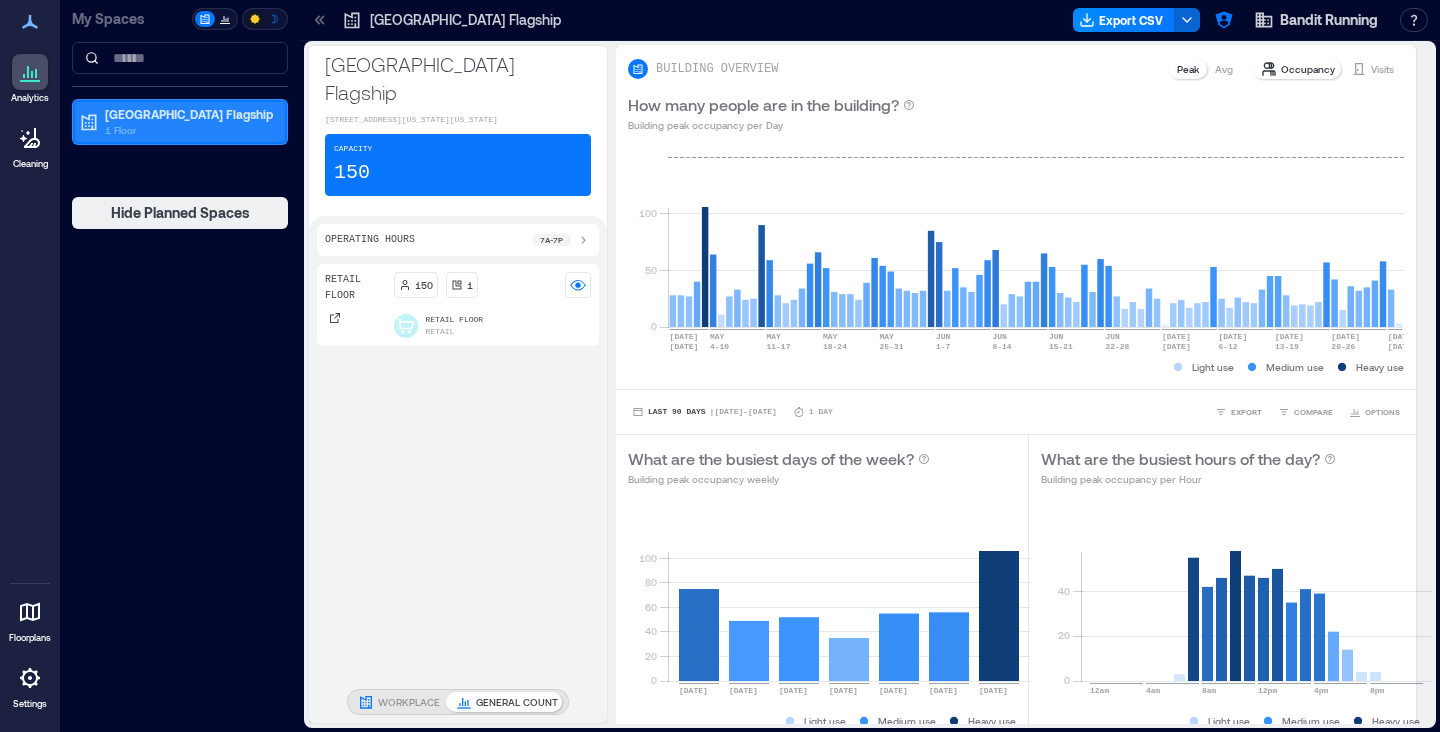 click on "[GEOGRAPHIC_DATA] Flagship" at bounding box center [189, 114] 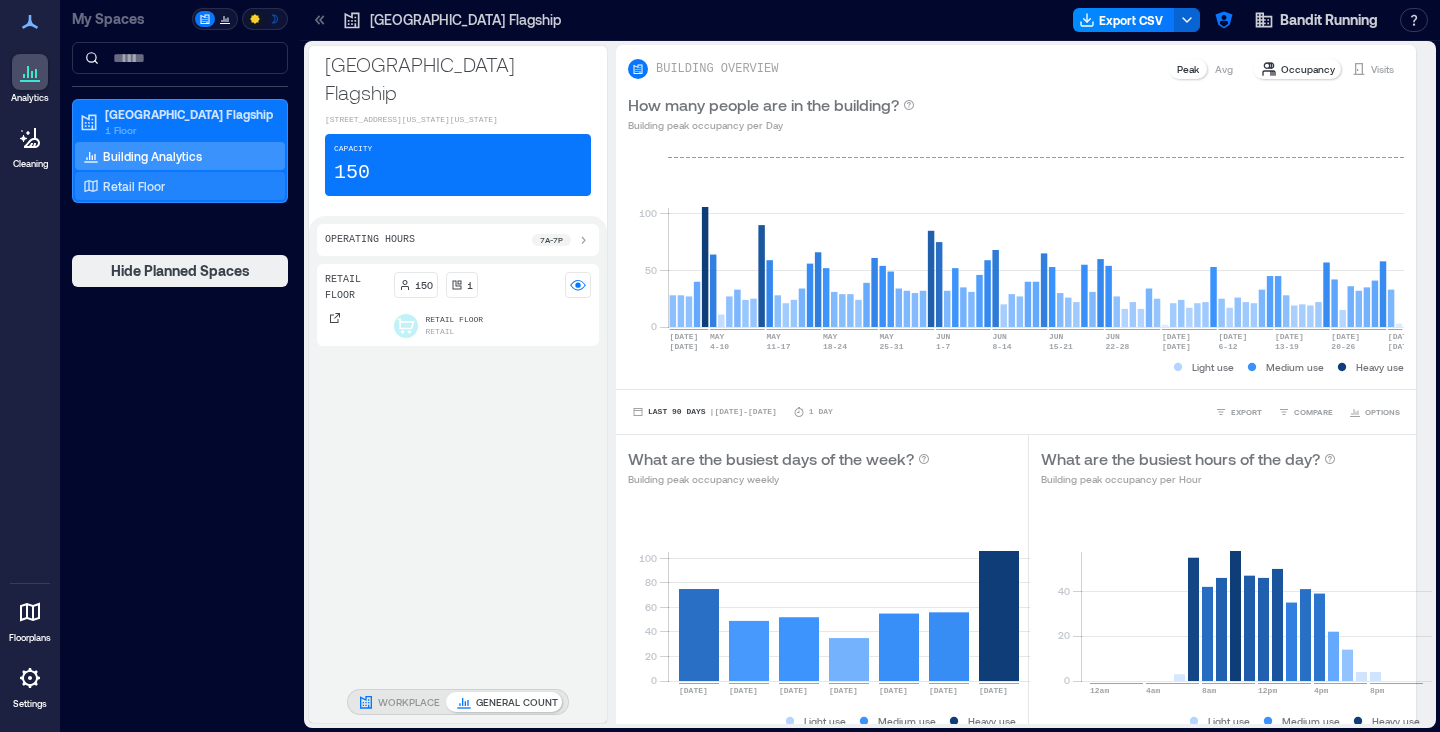 click on "Retail Floor" at bounding box center [134, 186] 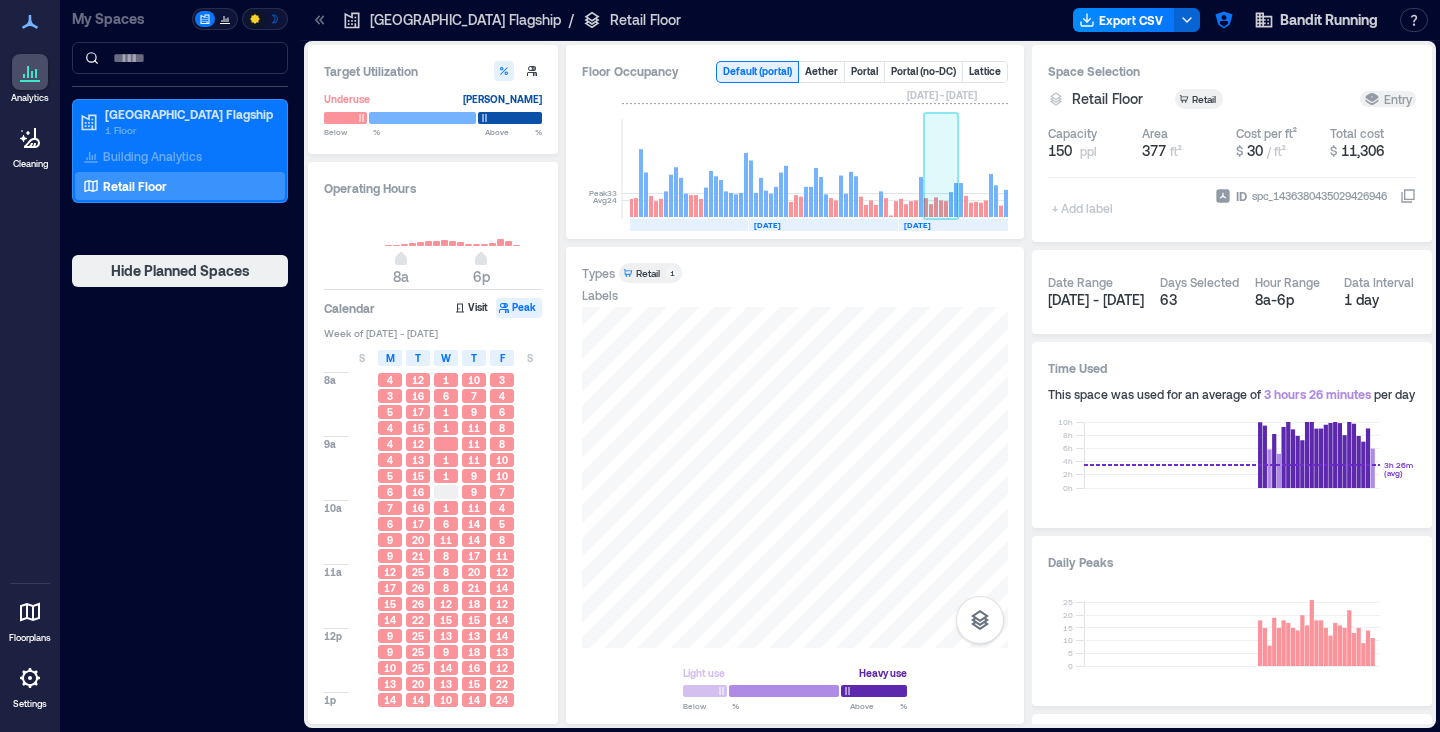 scroll, scrollTop: 0, scrollLeft: 1717, axis: horizontal 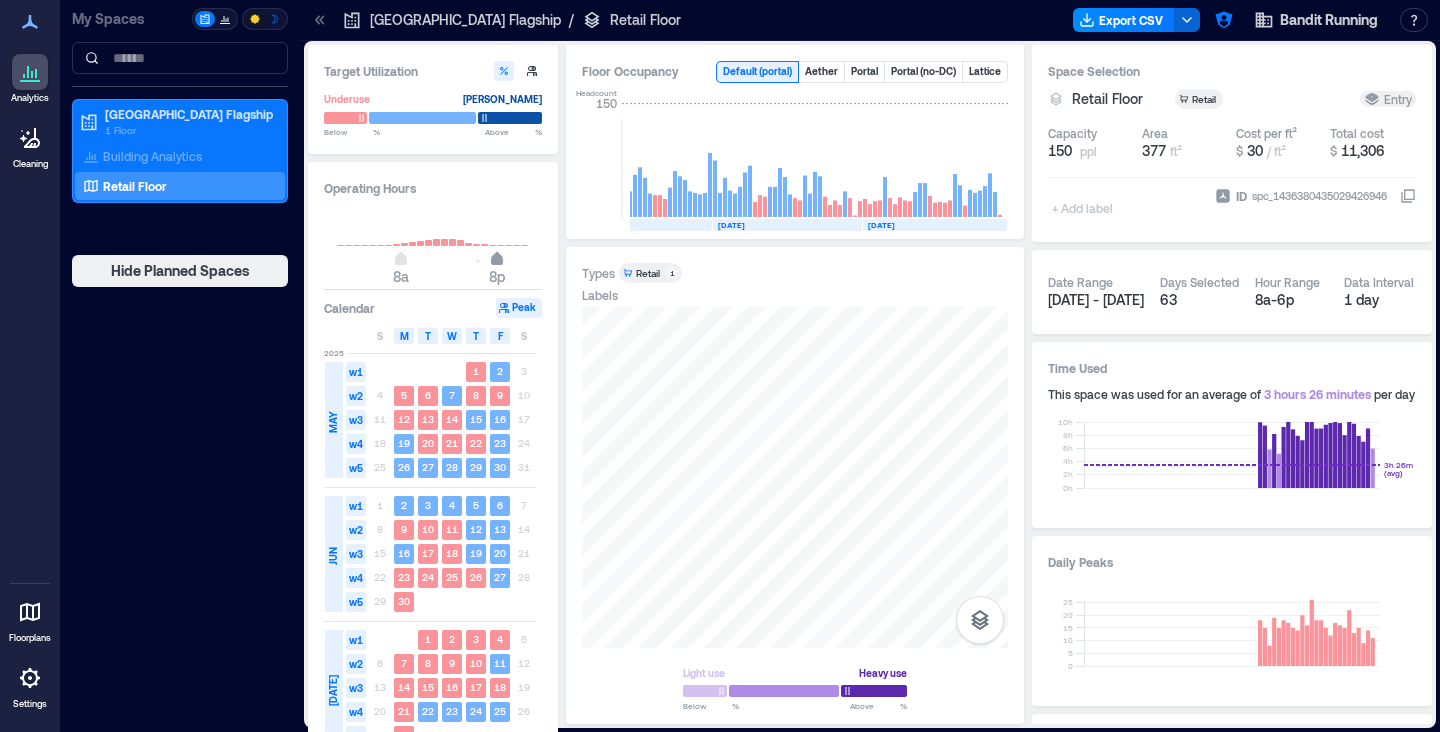type on "**" 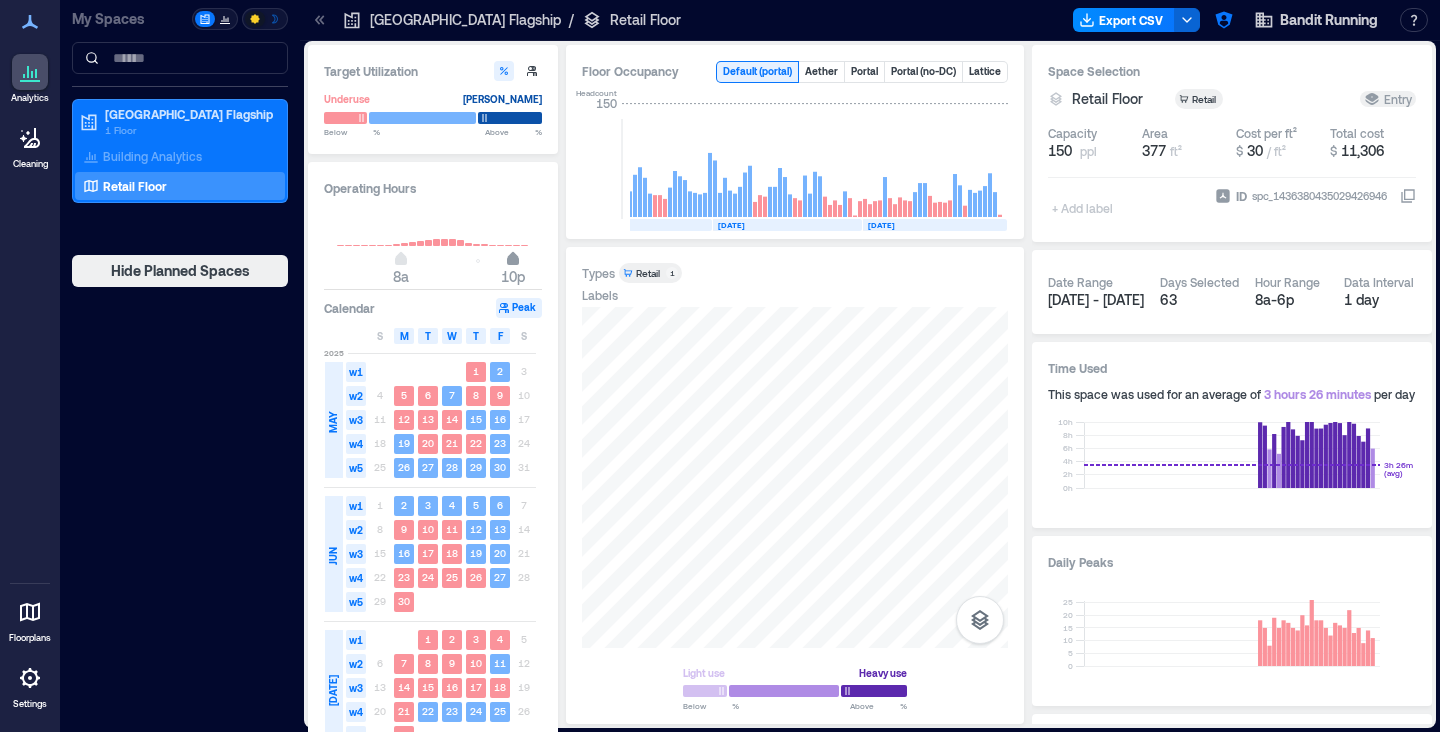 drag, startPoint x: 482, startPoint y: 258, endPoint x: 516, endPoint y: 263, distance: 34.36568 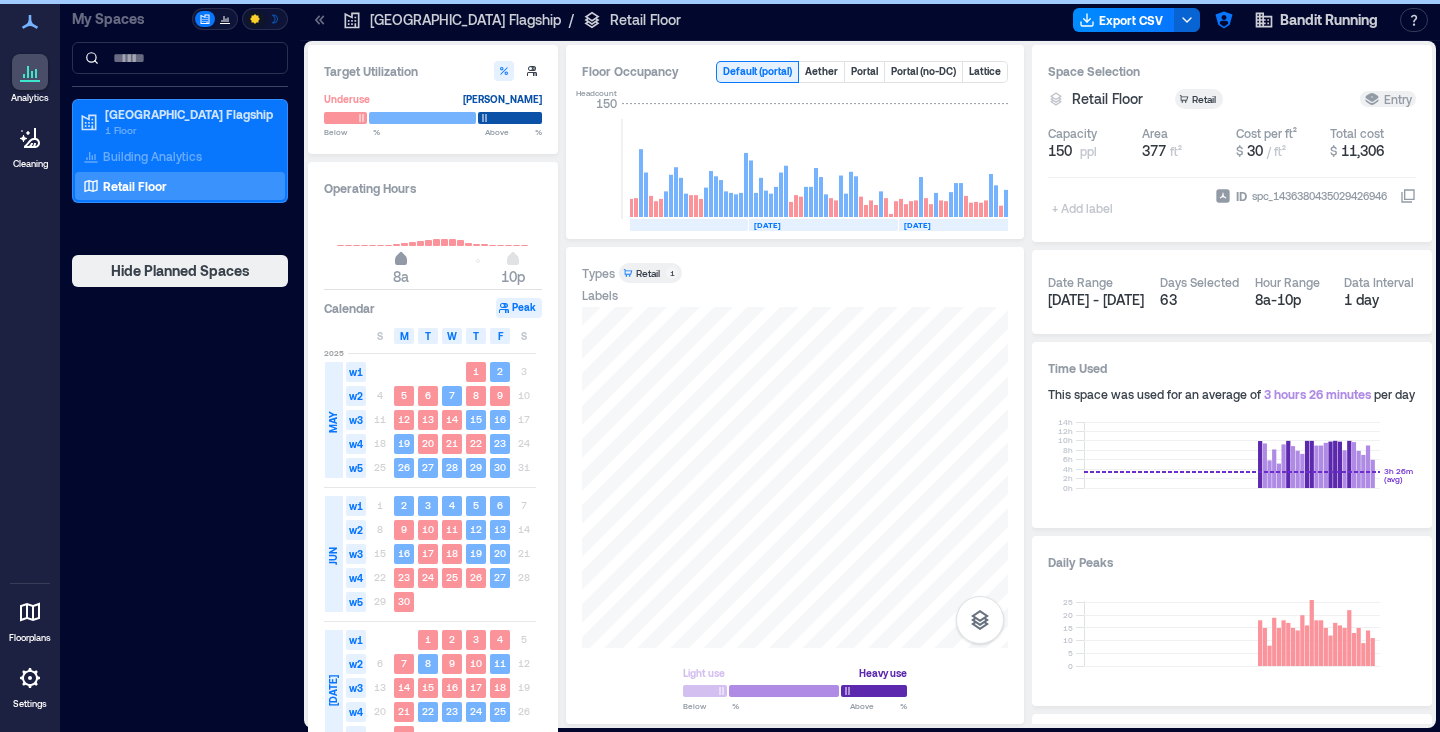 scroll, scrollTop: 0, scrollLeft: 1681, axis: horizontal 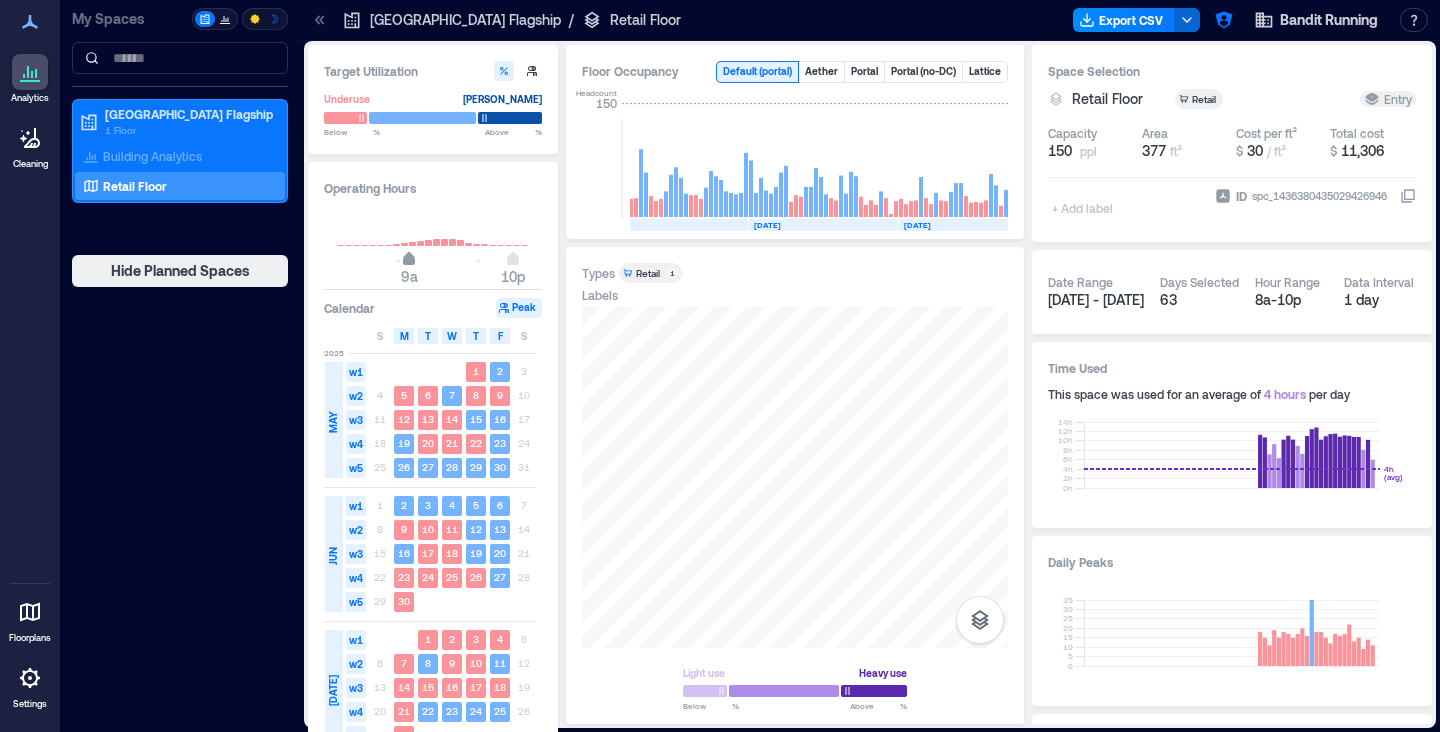 type on "*" 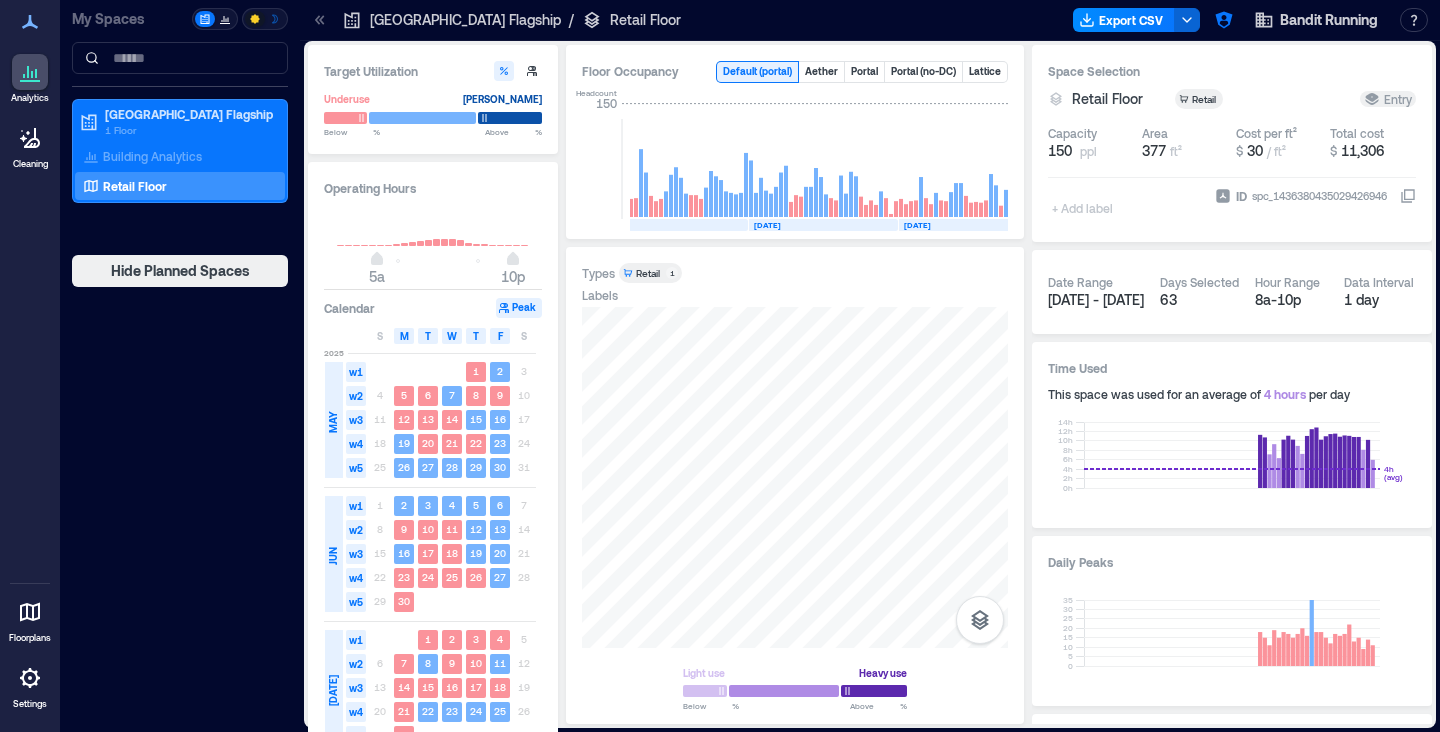 drag, startPoint x: 408, startPoint y: 260, endPoint x: 374, endPoint y: 254, distance: 34.525352 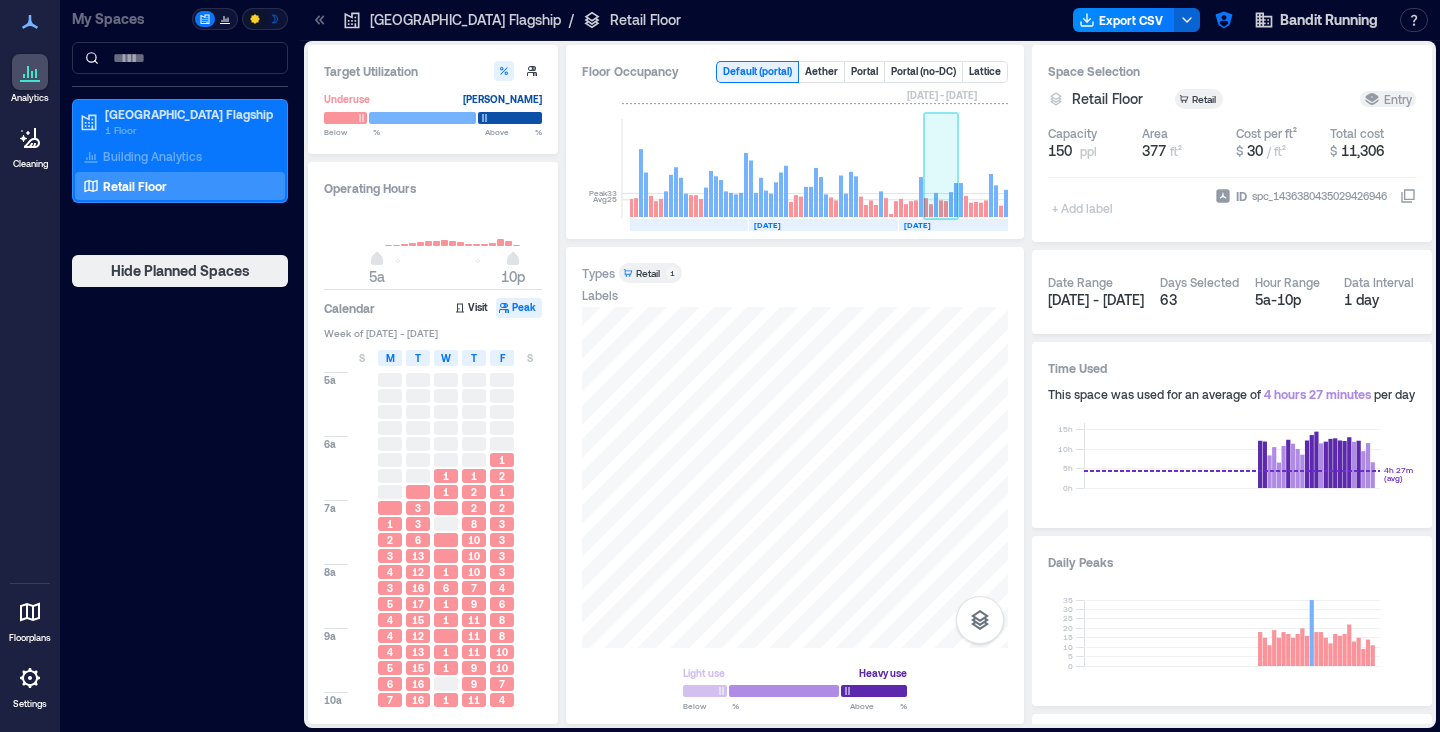 click 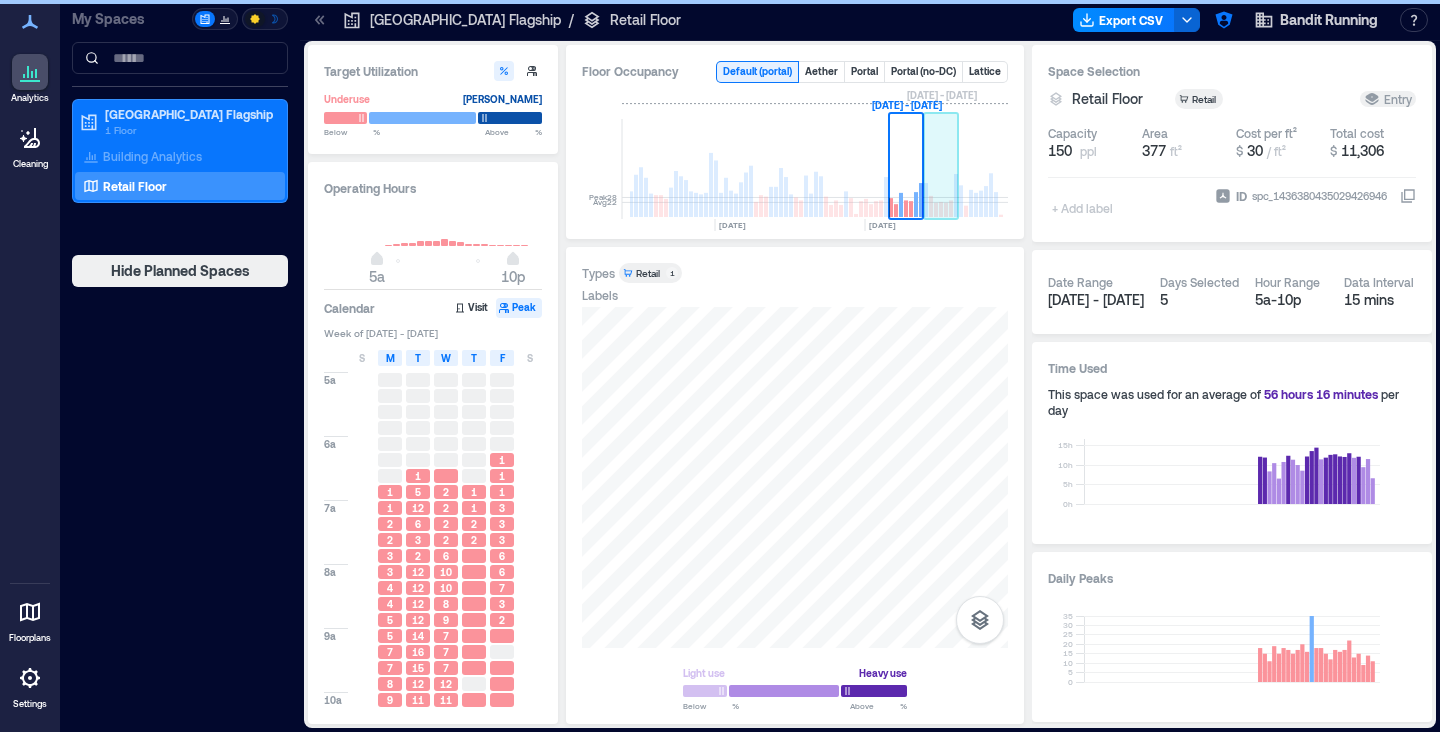 scroll, scrollTop: 0, scrollLeft: 1717, axis: horizontal 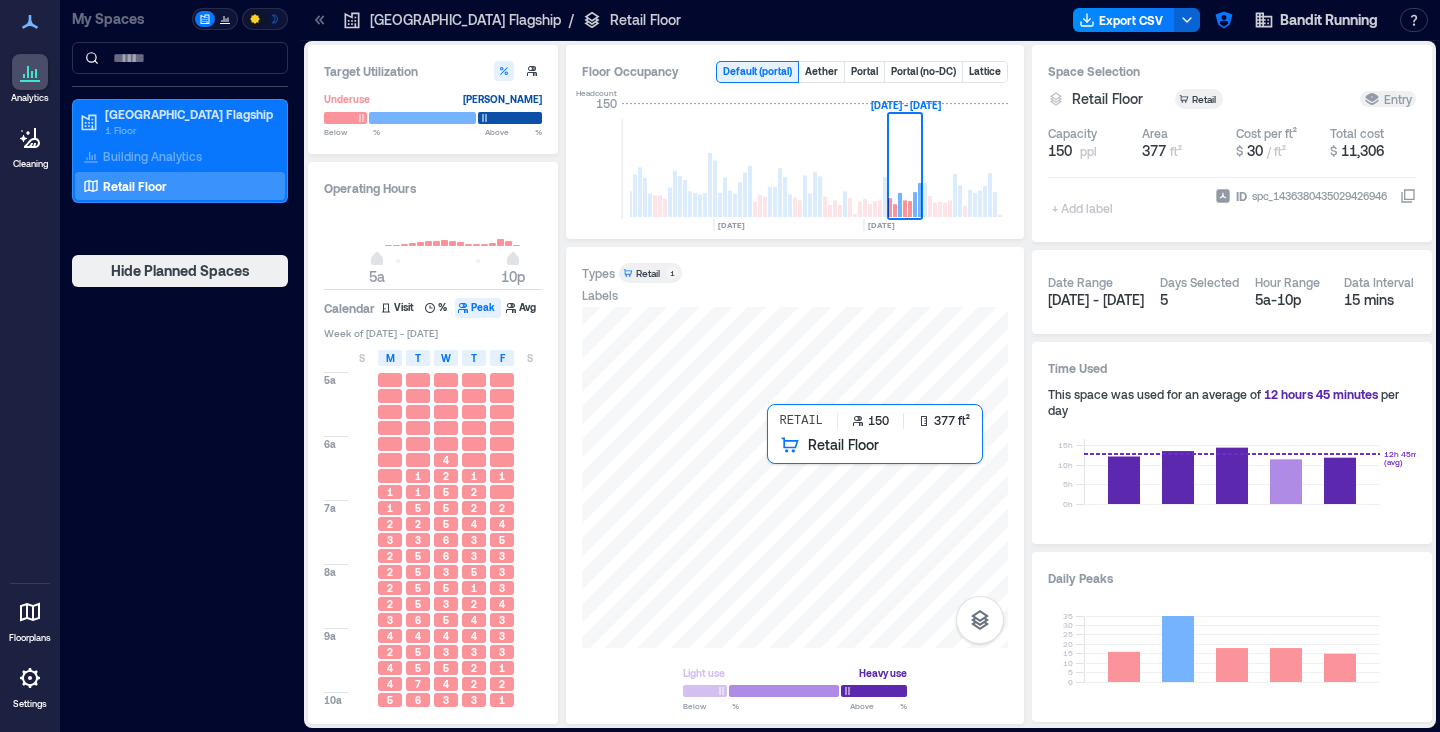 click at bounding box center [795, 477] 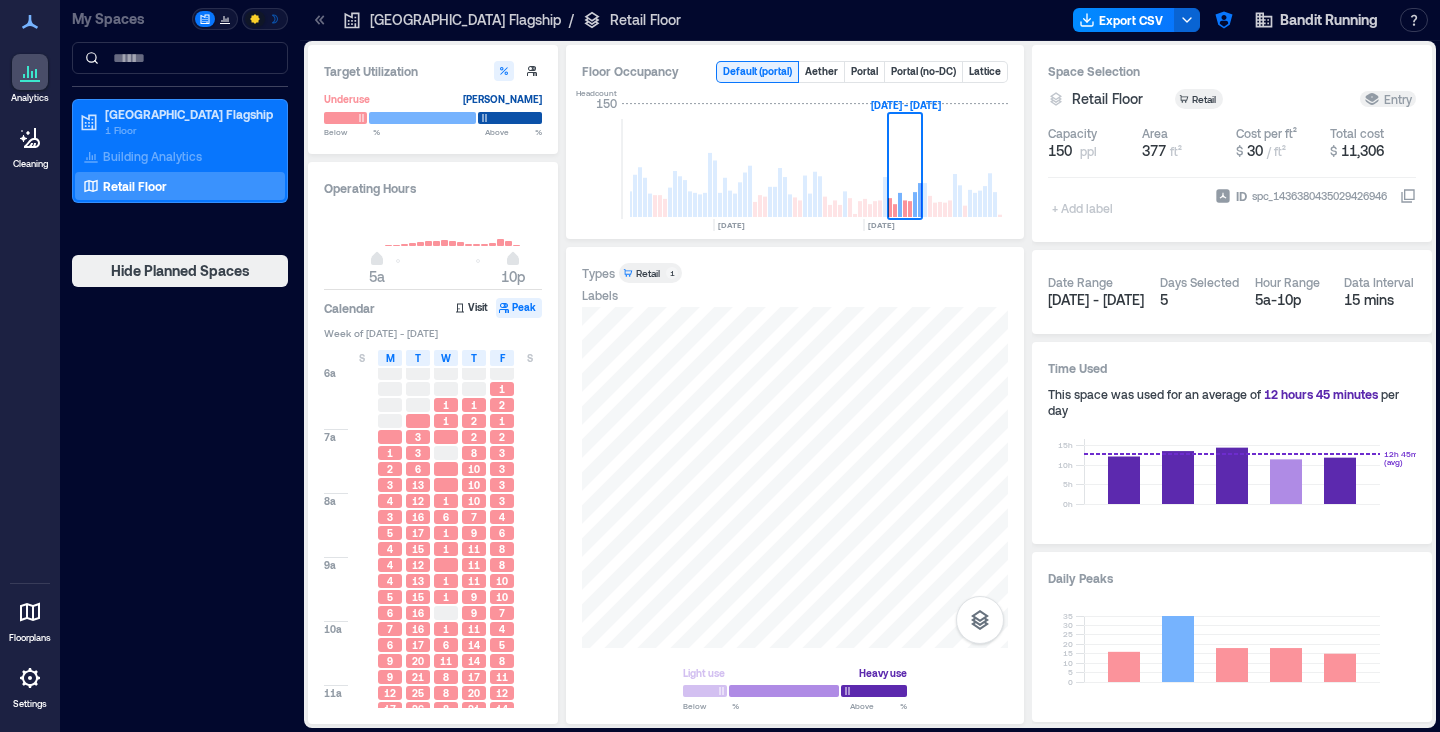 scroll, scrollTop: 0, scrollLeft: 0, axis: both 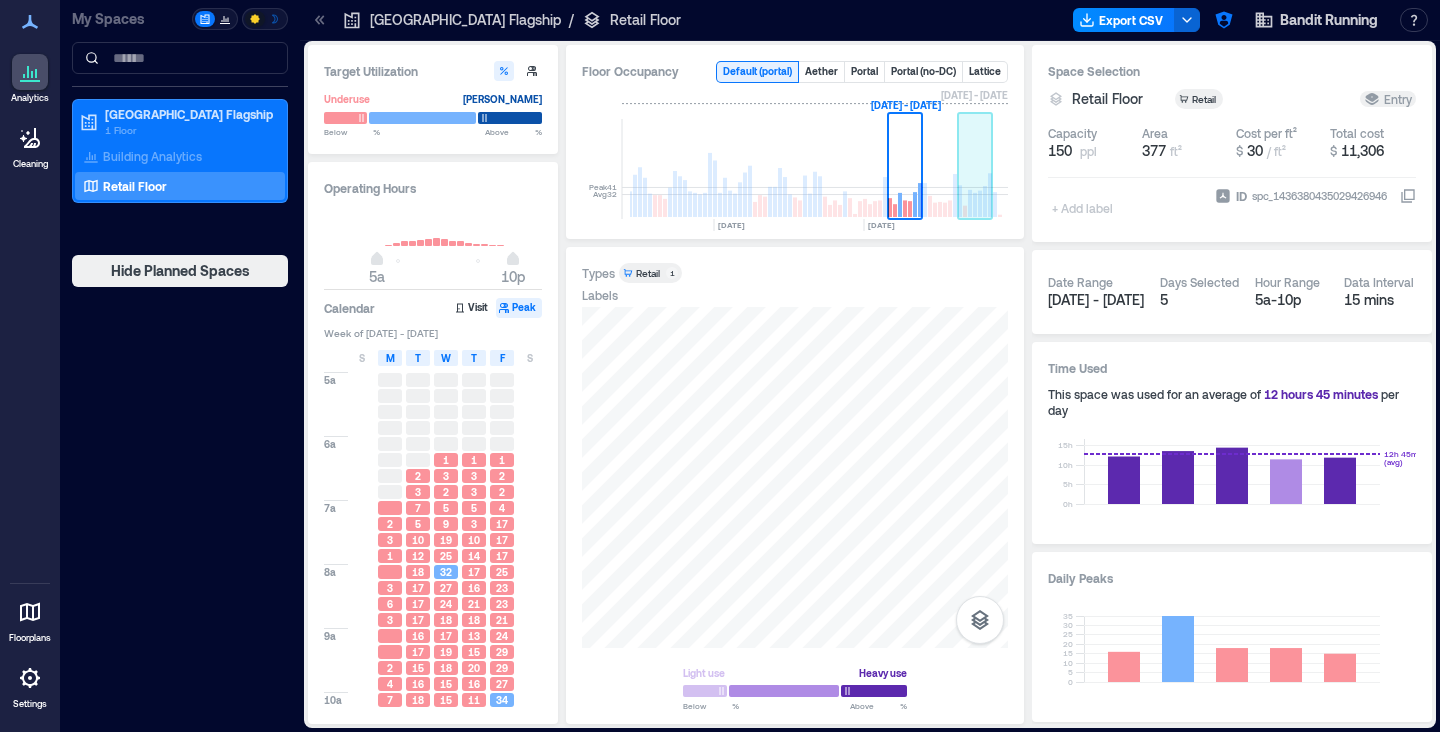 click 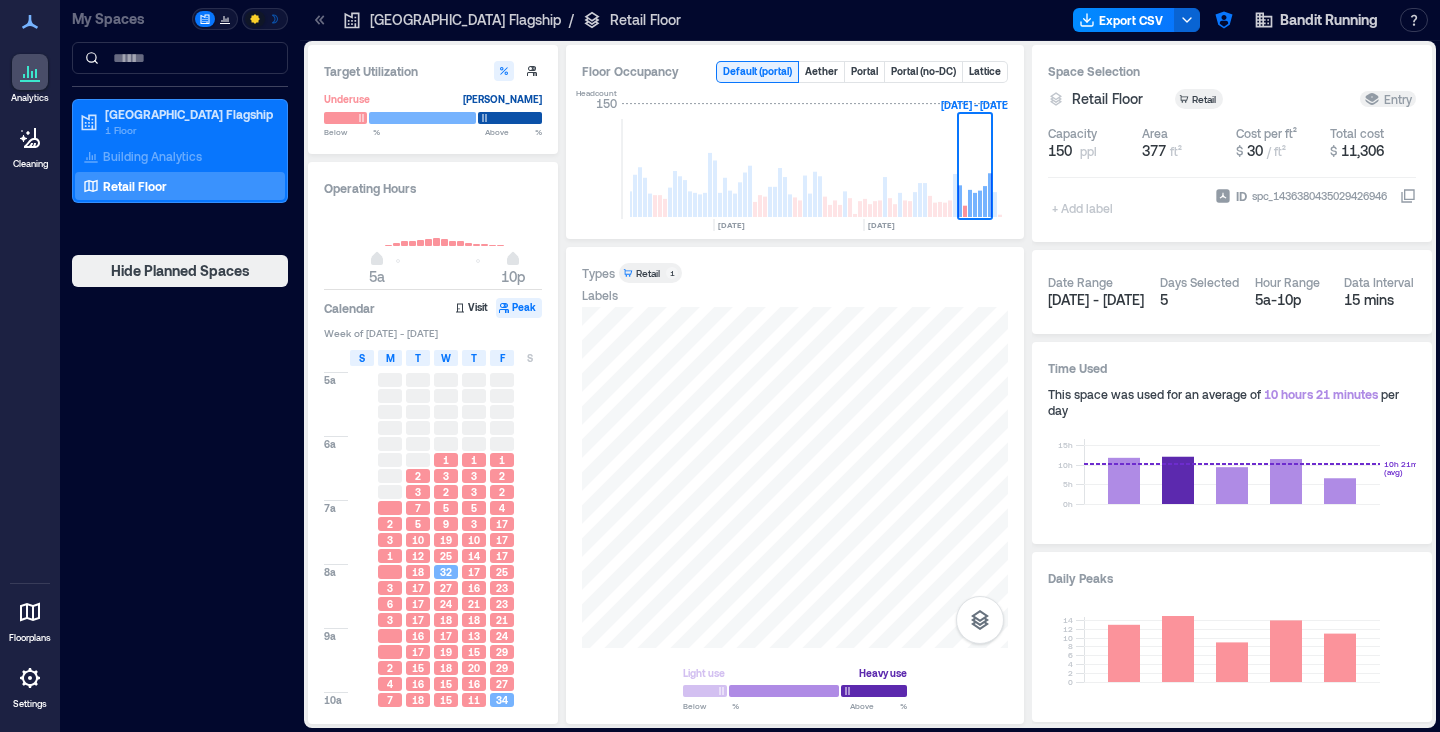 click on "S" at bounding box center [362, 358] 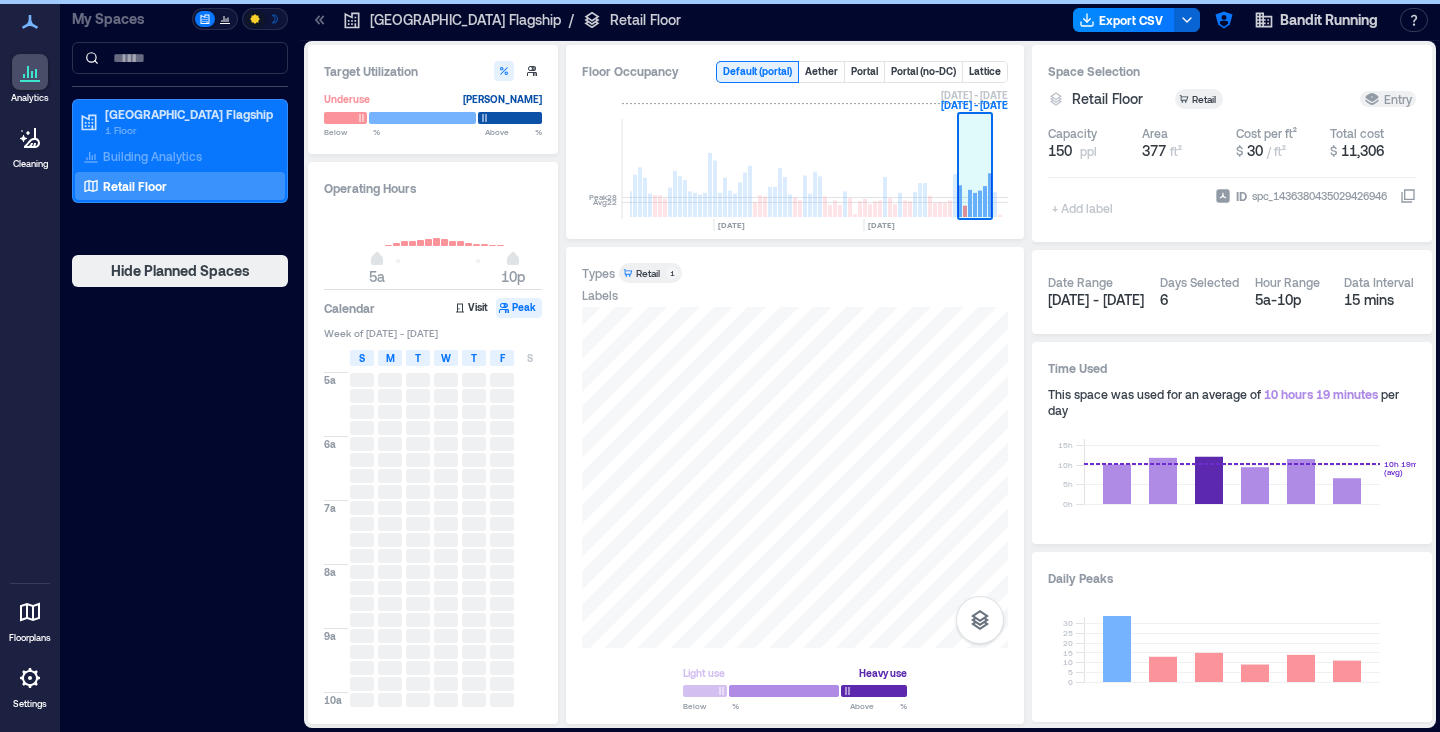 click 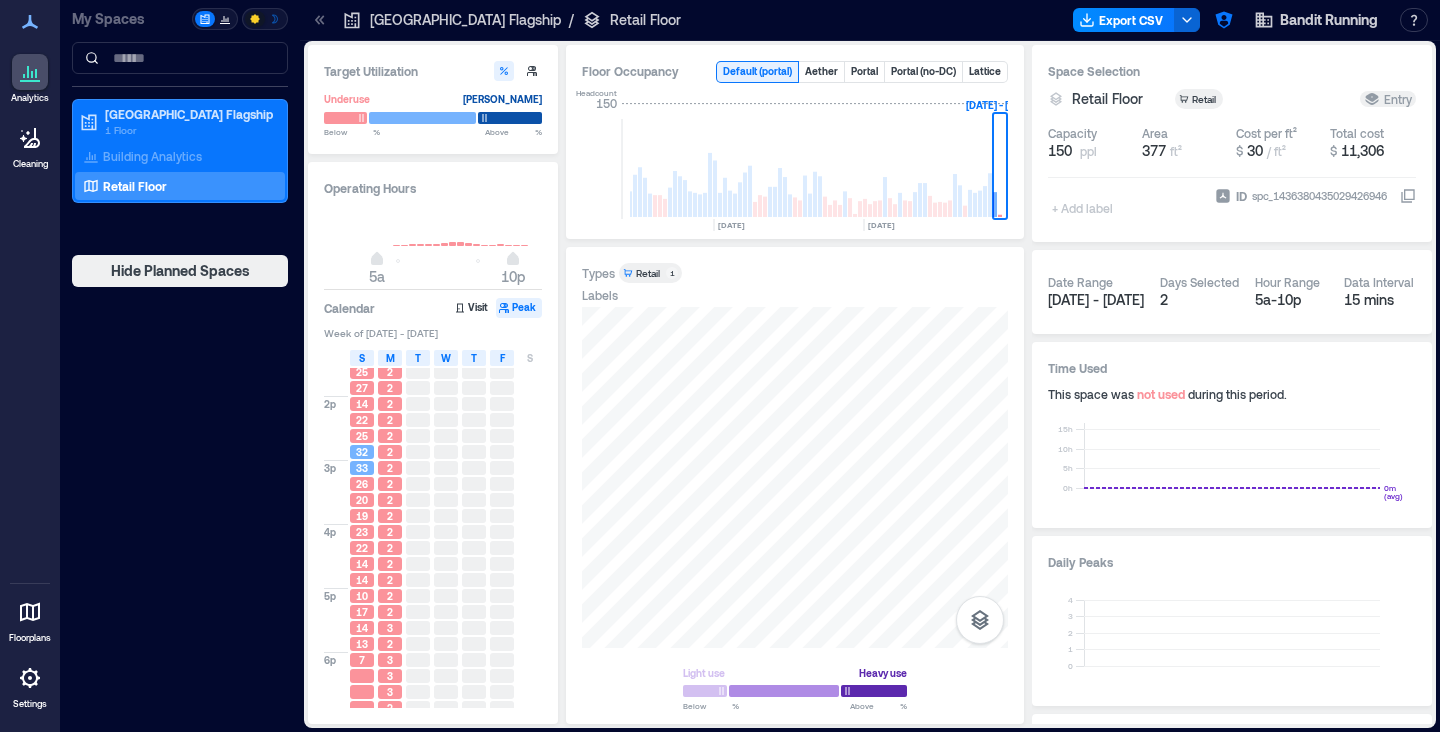 scroll, scrollTop: 546, scrollLeft: 0, axis: vertical 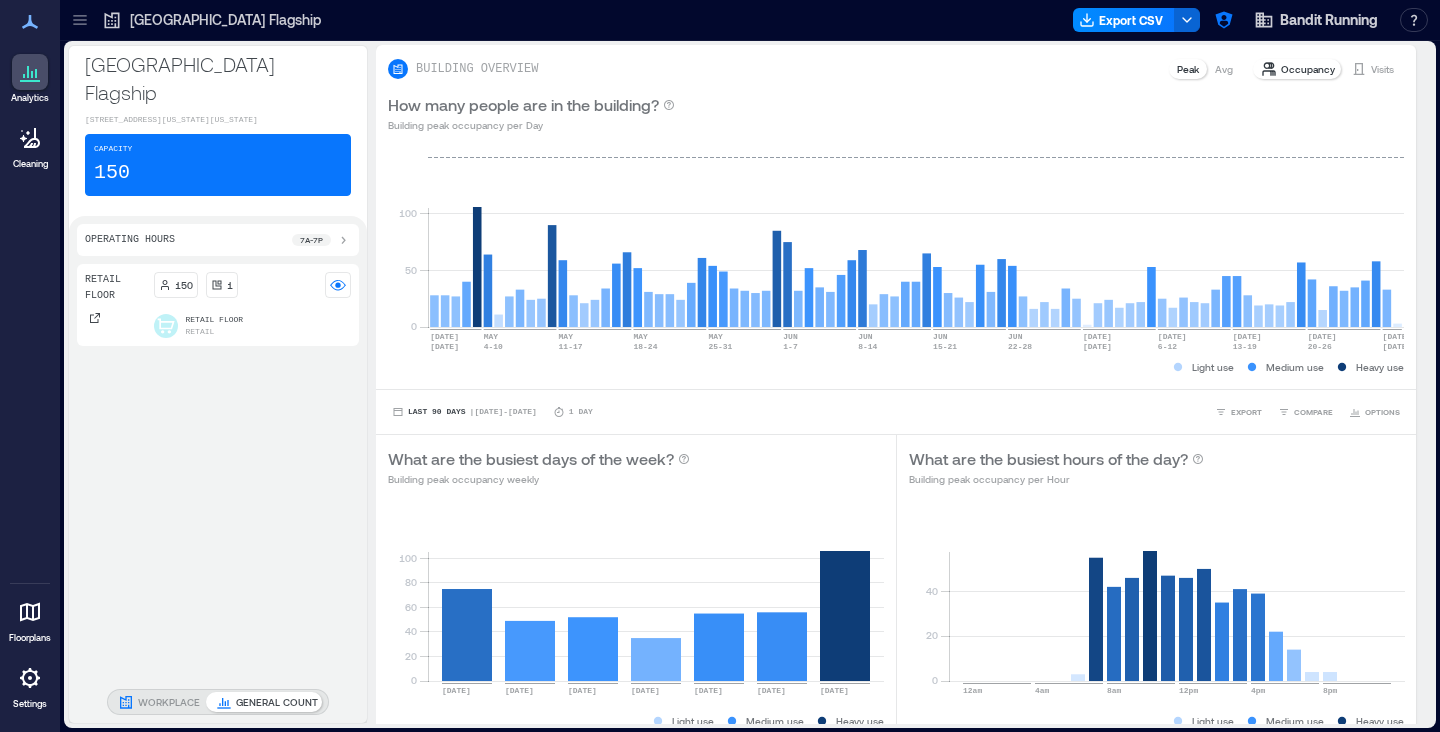click 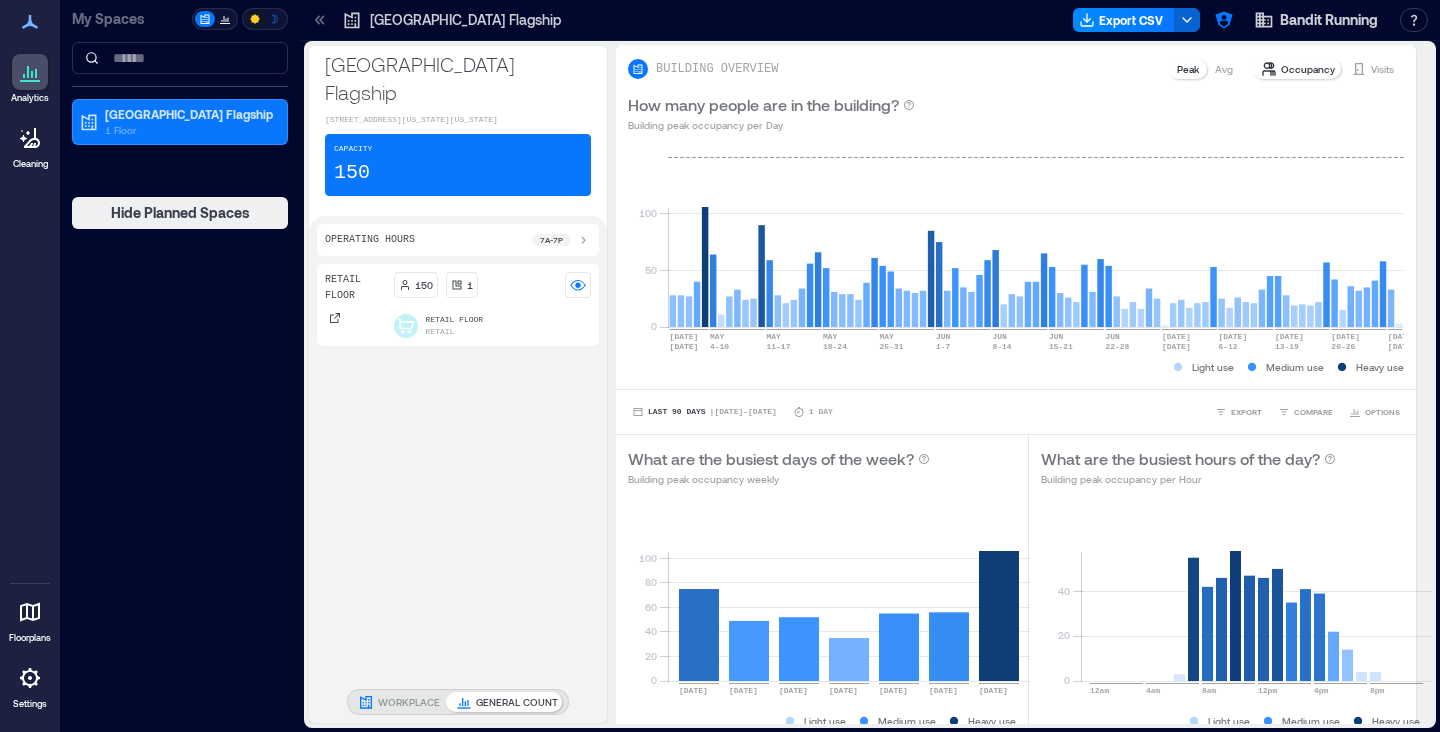 click on "My Spaces" at bounding box center [130, 19] 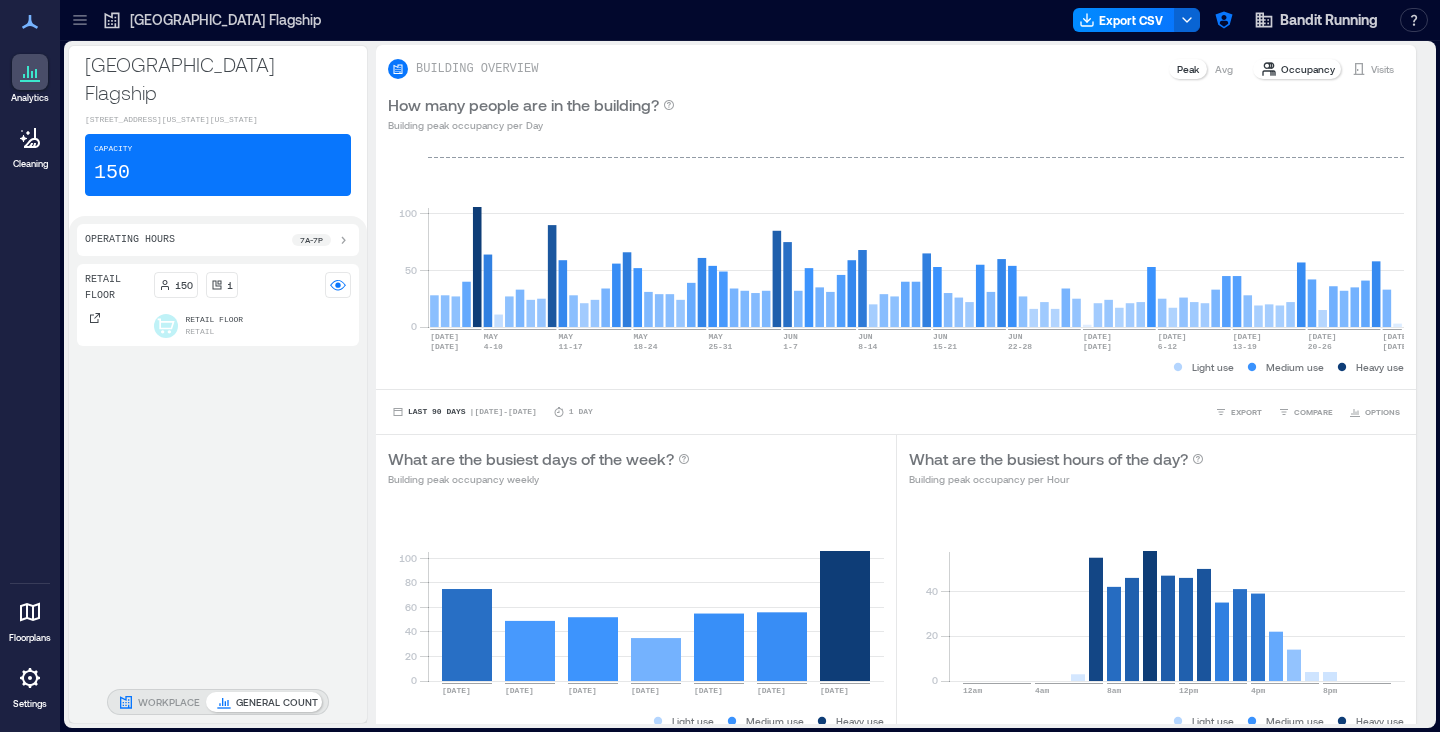 click 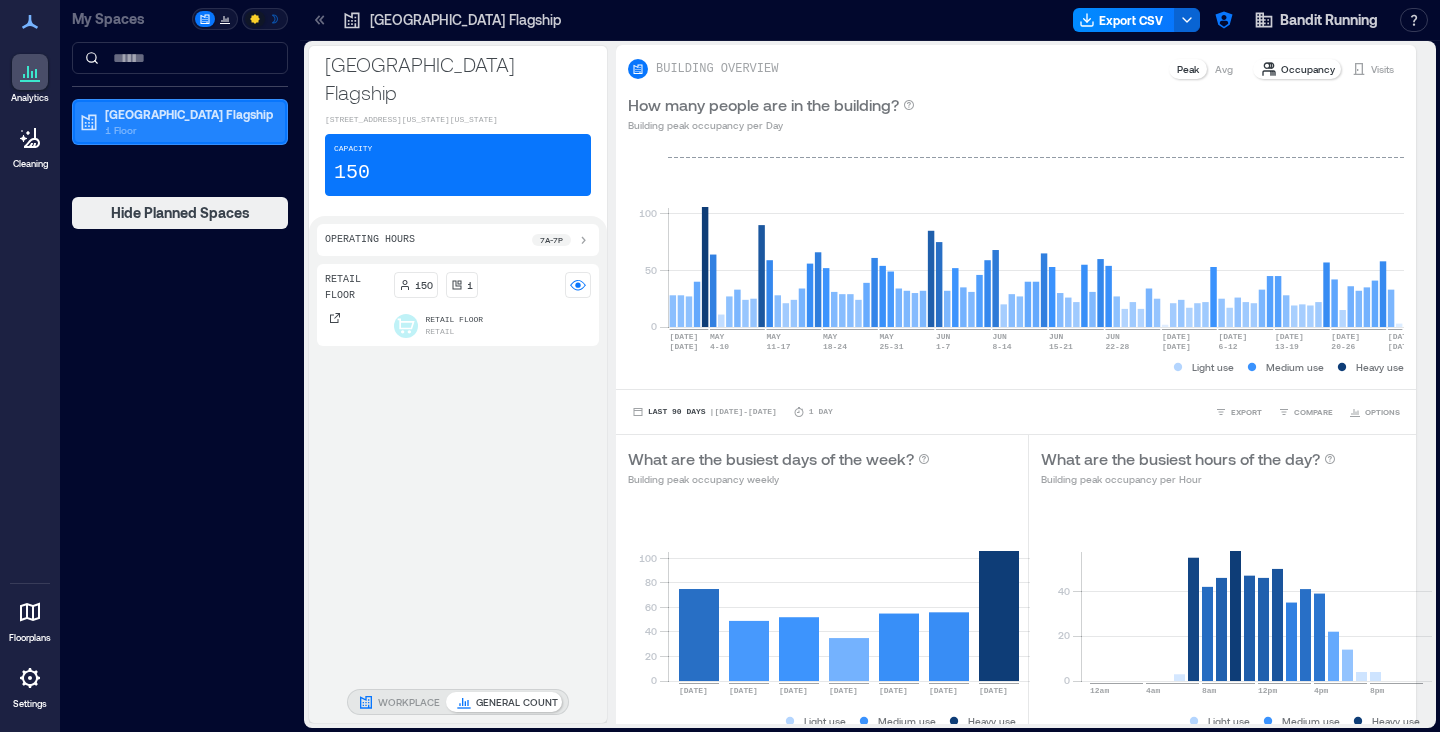 click on "[GEOGRAPHIC_DATA] Flagship" at bounding box center [189, 114] 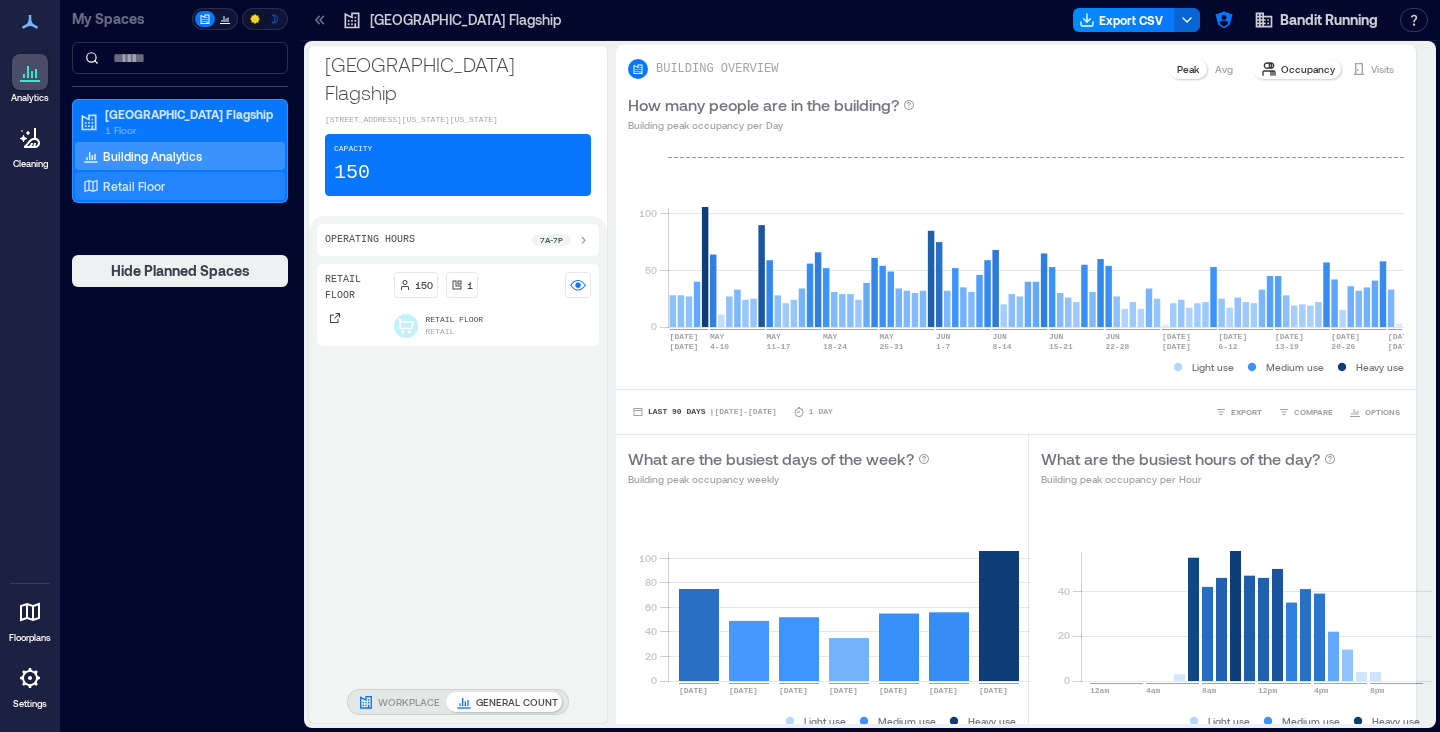 click on "Retail Floor" at bounding box center [134, 186] 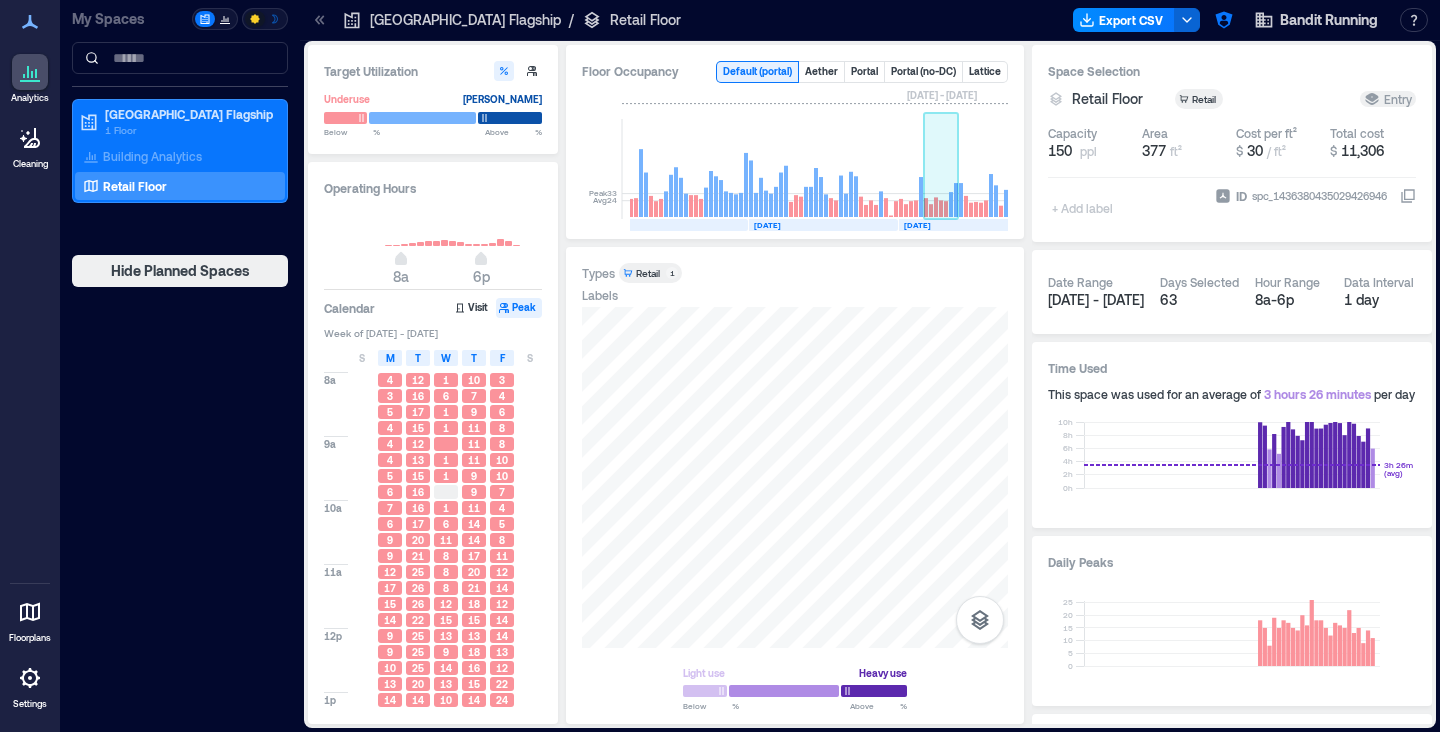 scroll, scrollTop: 0, scrollLeft: 1717, axis: horizontal 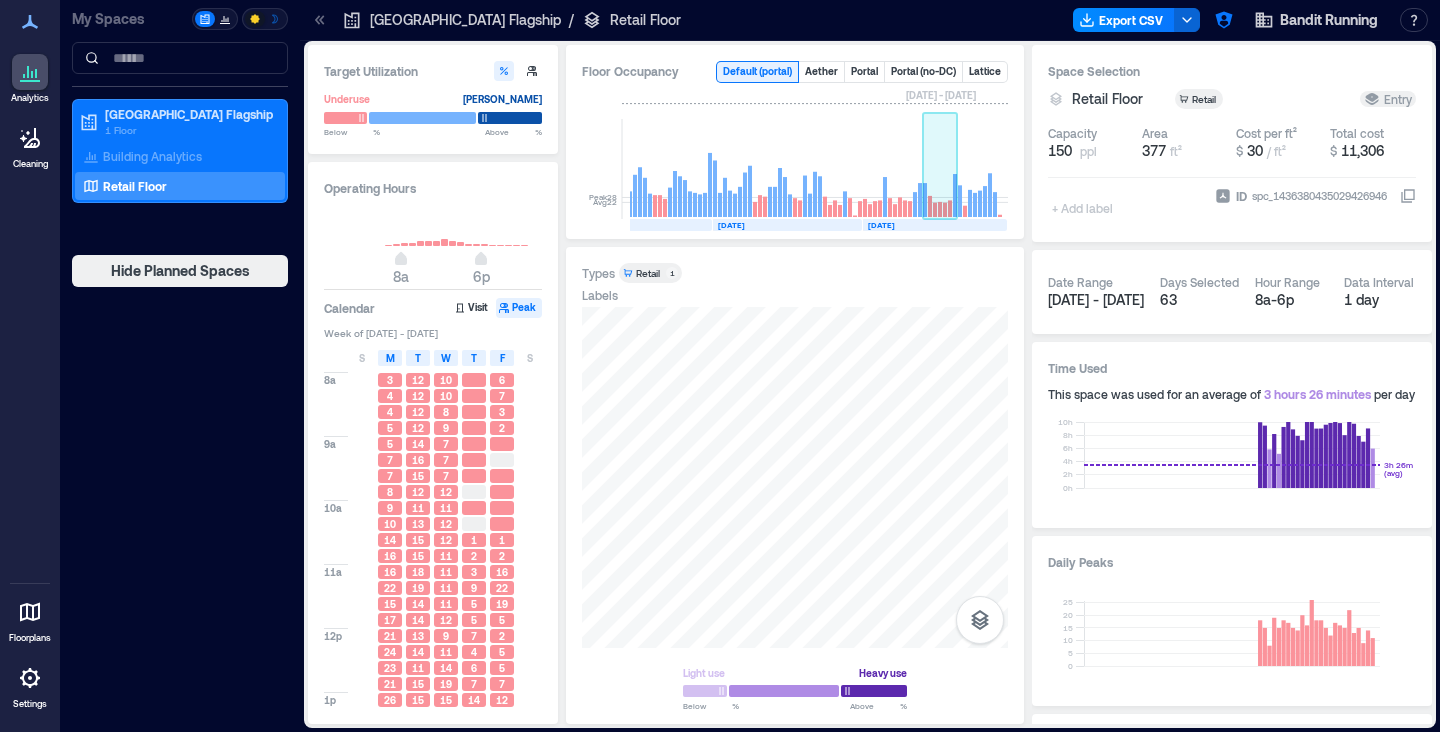 click 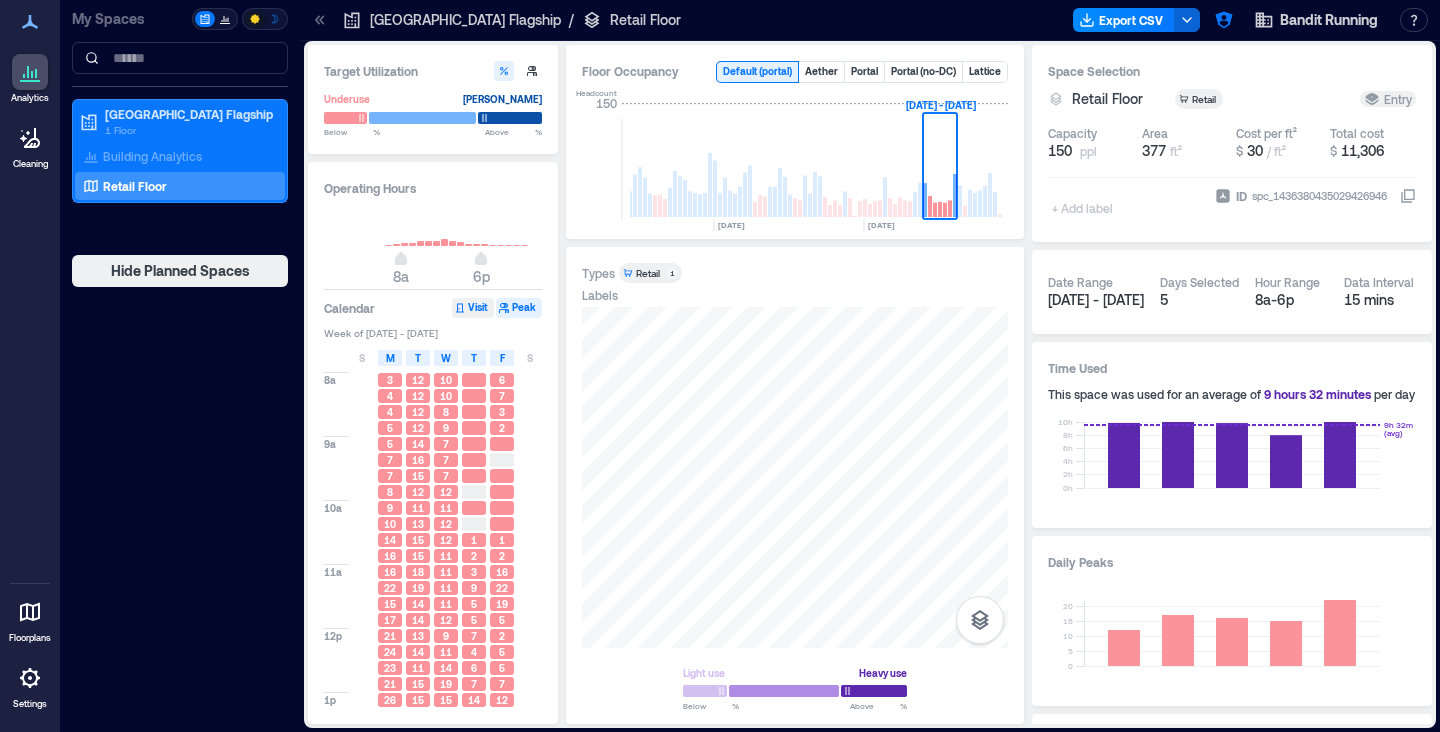 click on "Visit" at bounding box center [473, 308] 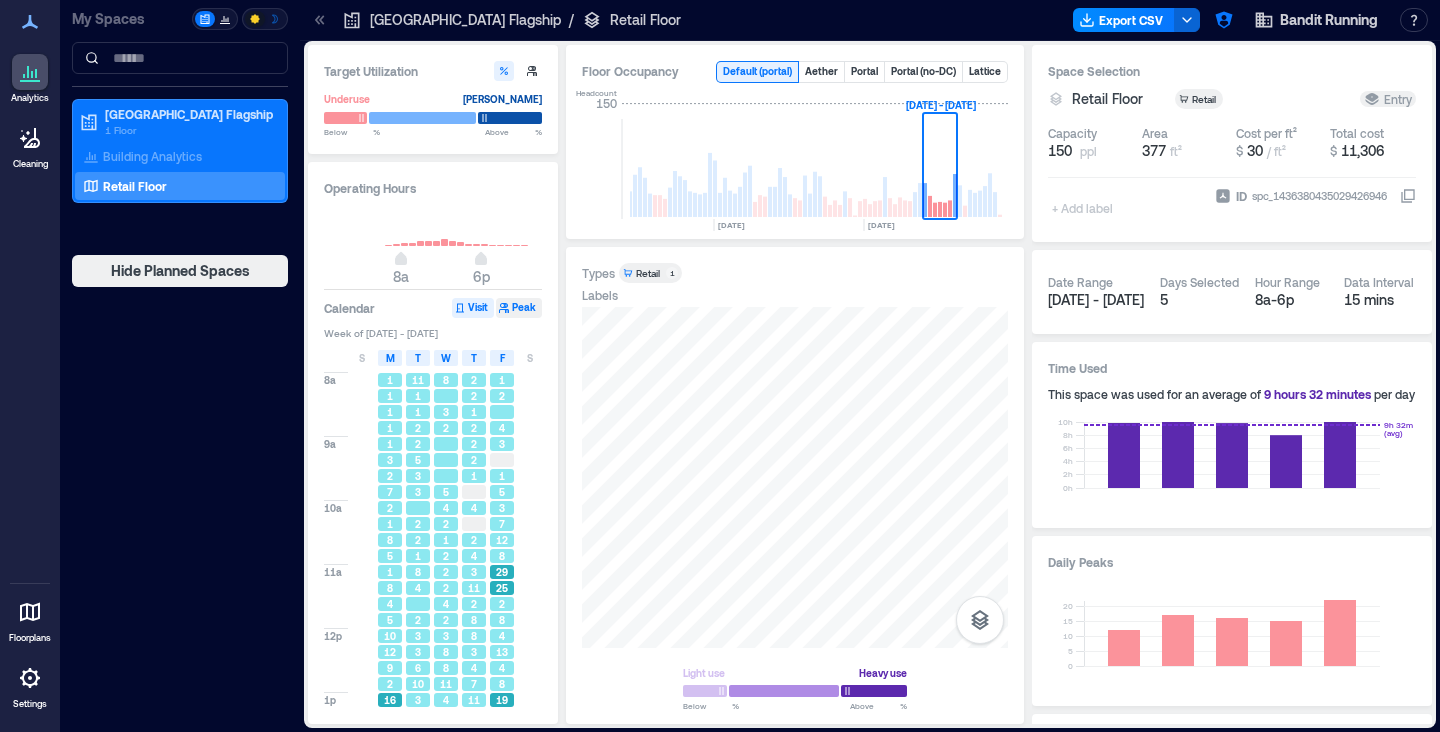 click on "Peak" at bounding box center [519, 308] 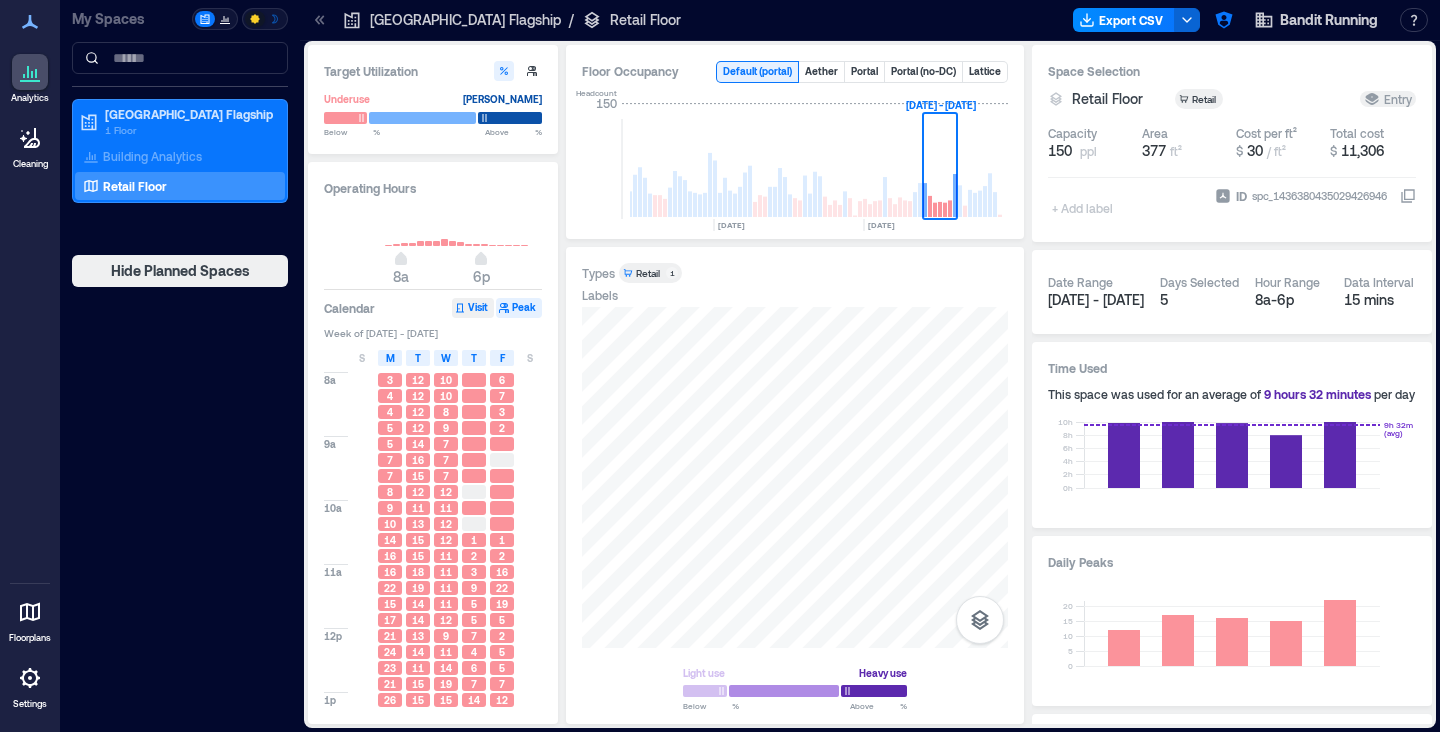 click on "Visit" at bounding box center [473, 308] 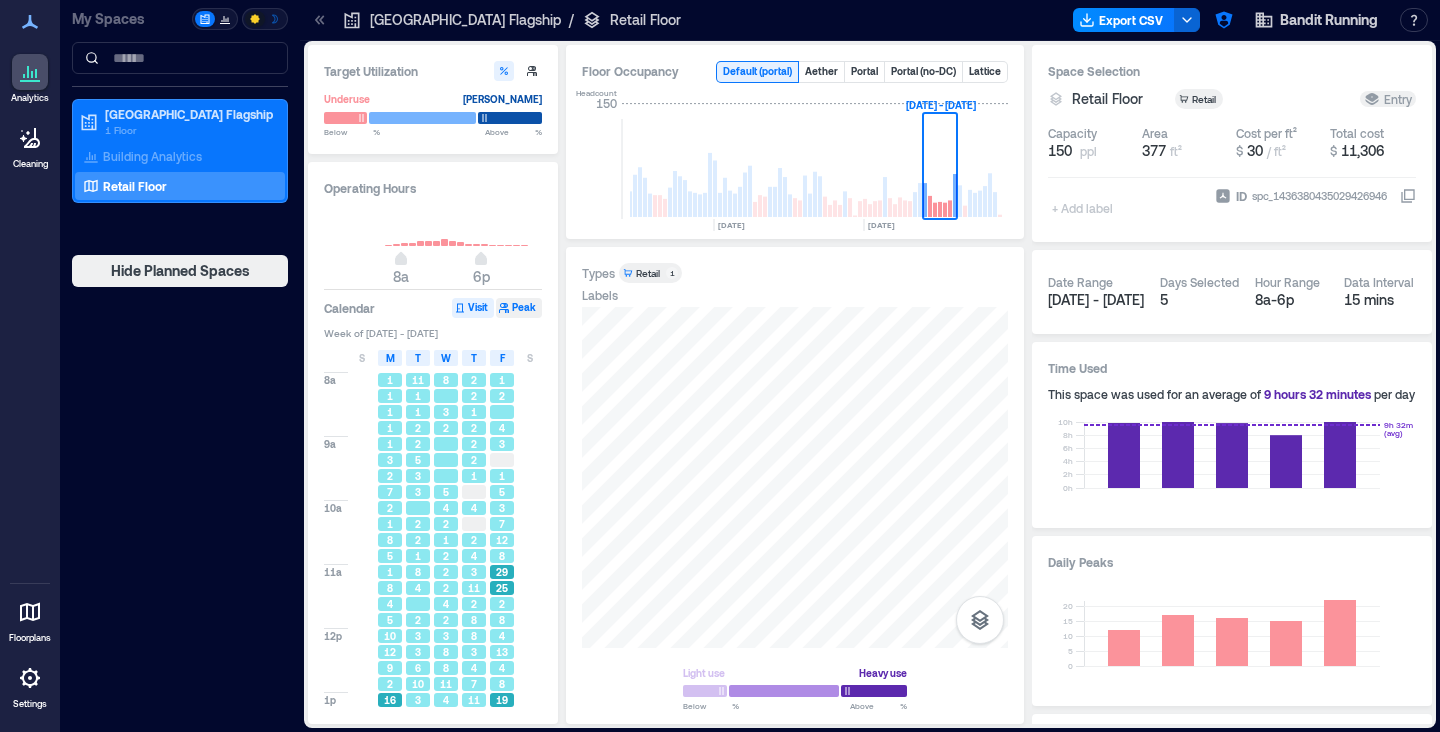 click on "Peak" at bounding box center (519, 308) 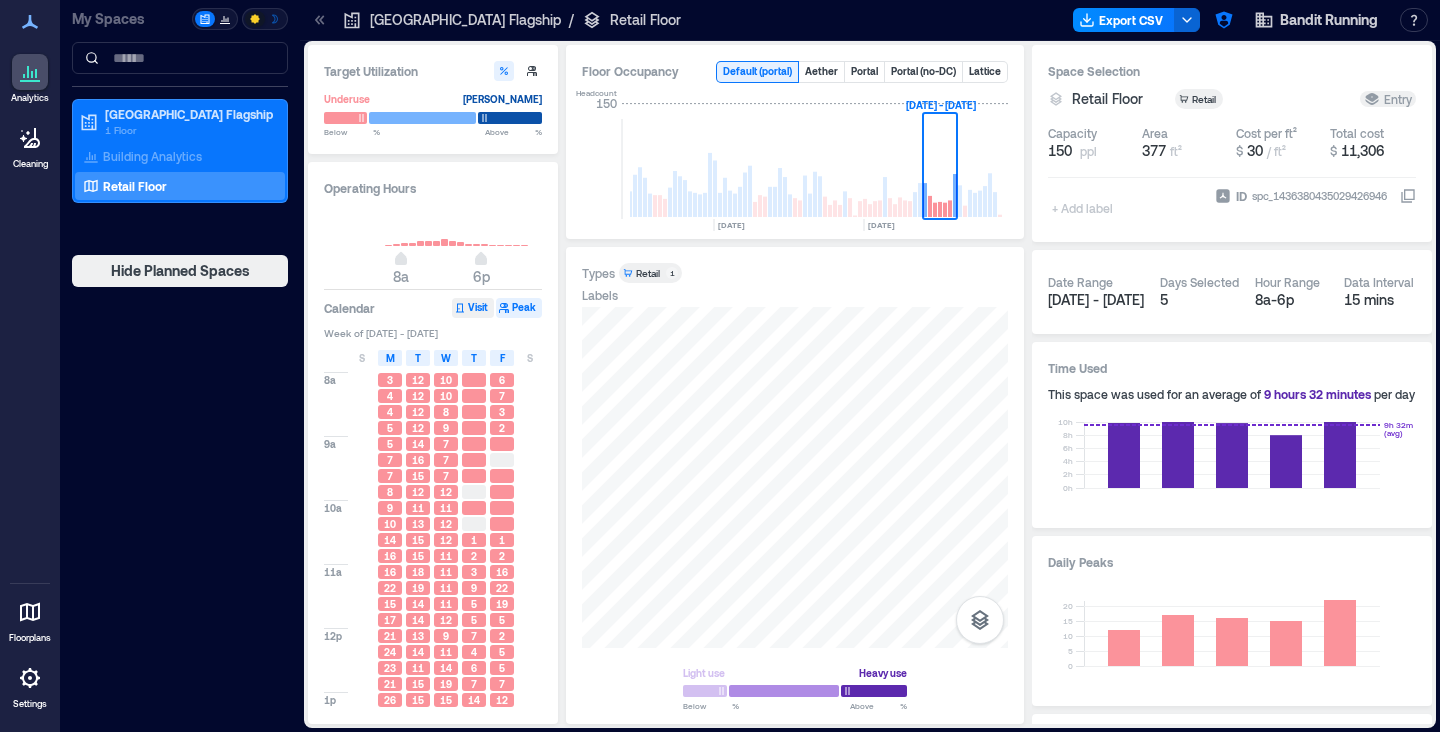 click on "Visit" at bounding box center (473, 308) 